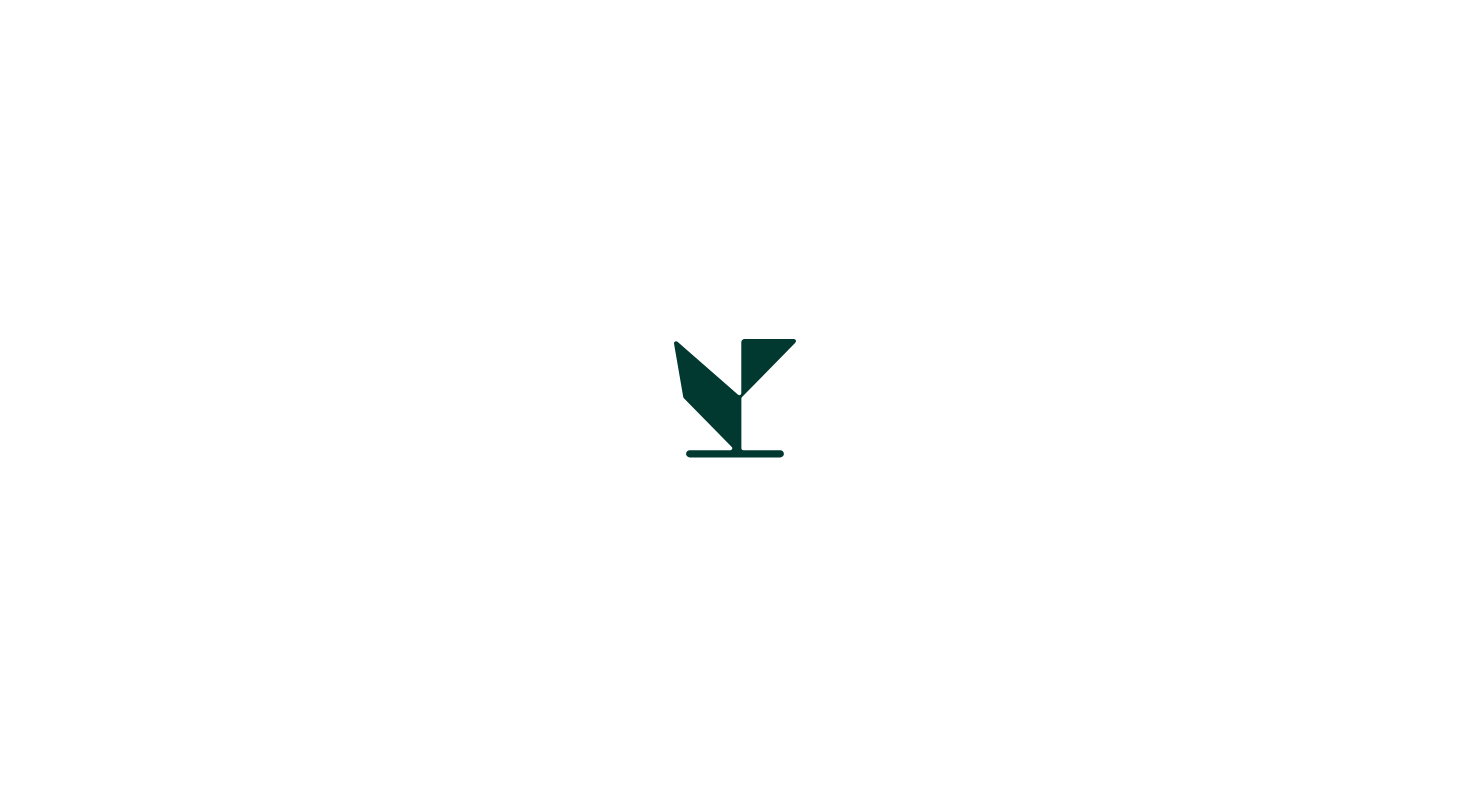 scroll, scrollTop: 0, scrollLeft: 0, axis: both 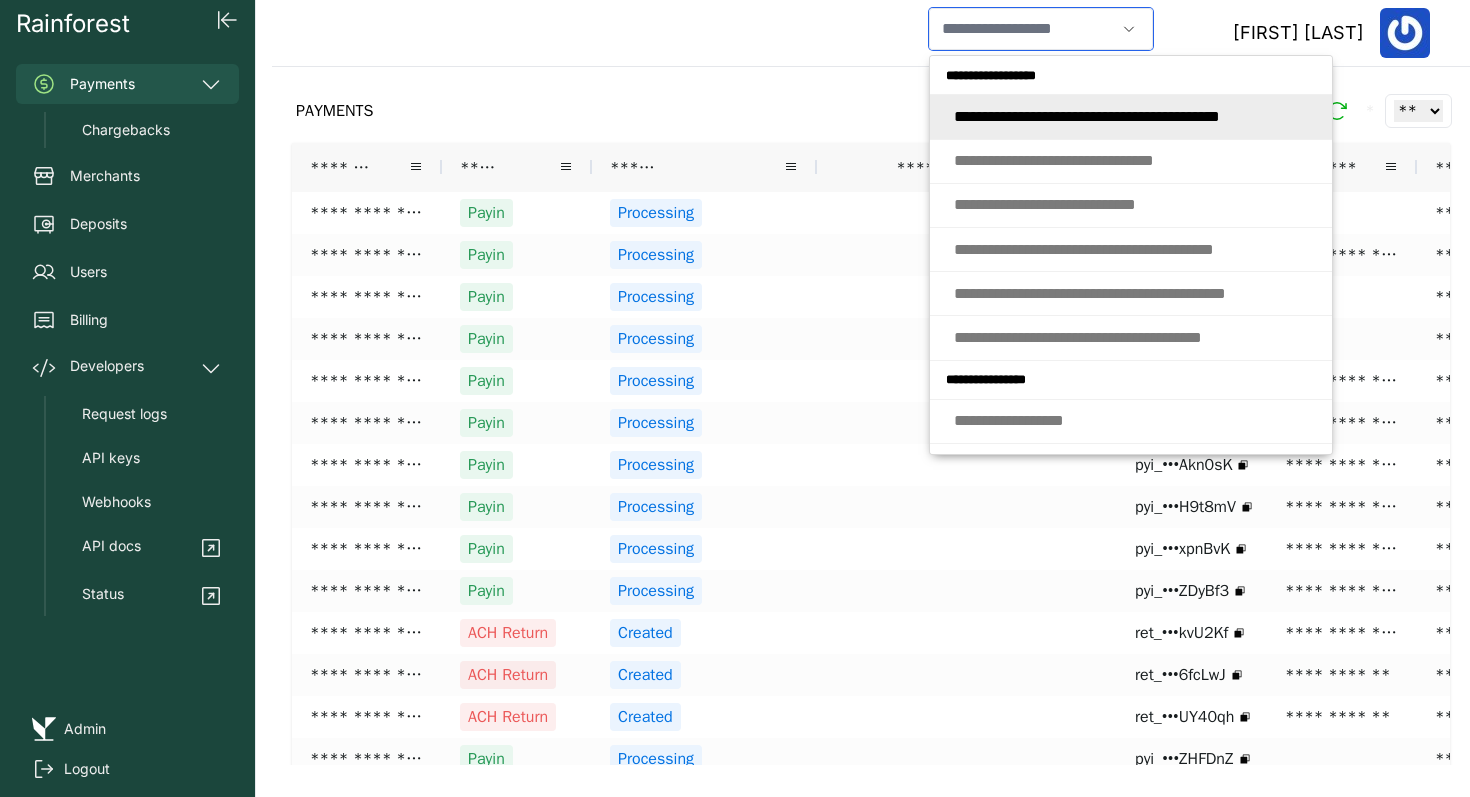 click at bounding box center (1022, 29) 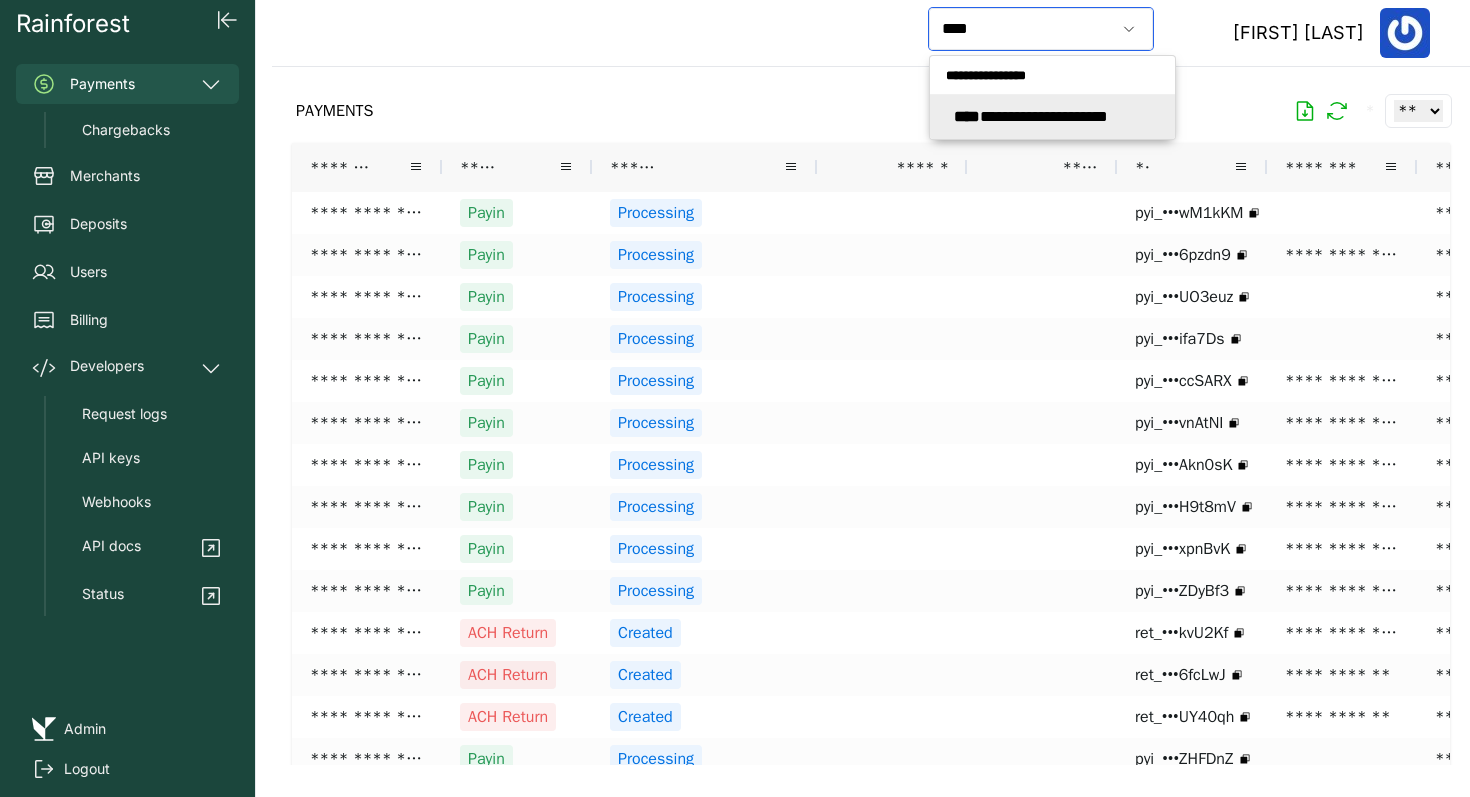 click on "**********" at bounding box center (1031, 116) 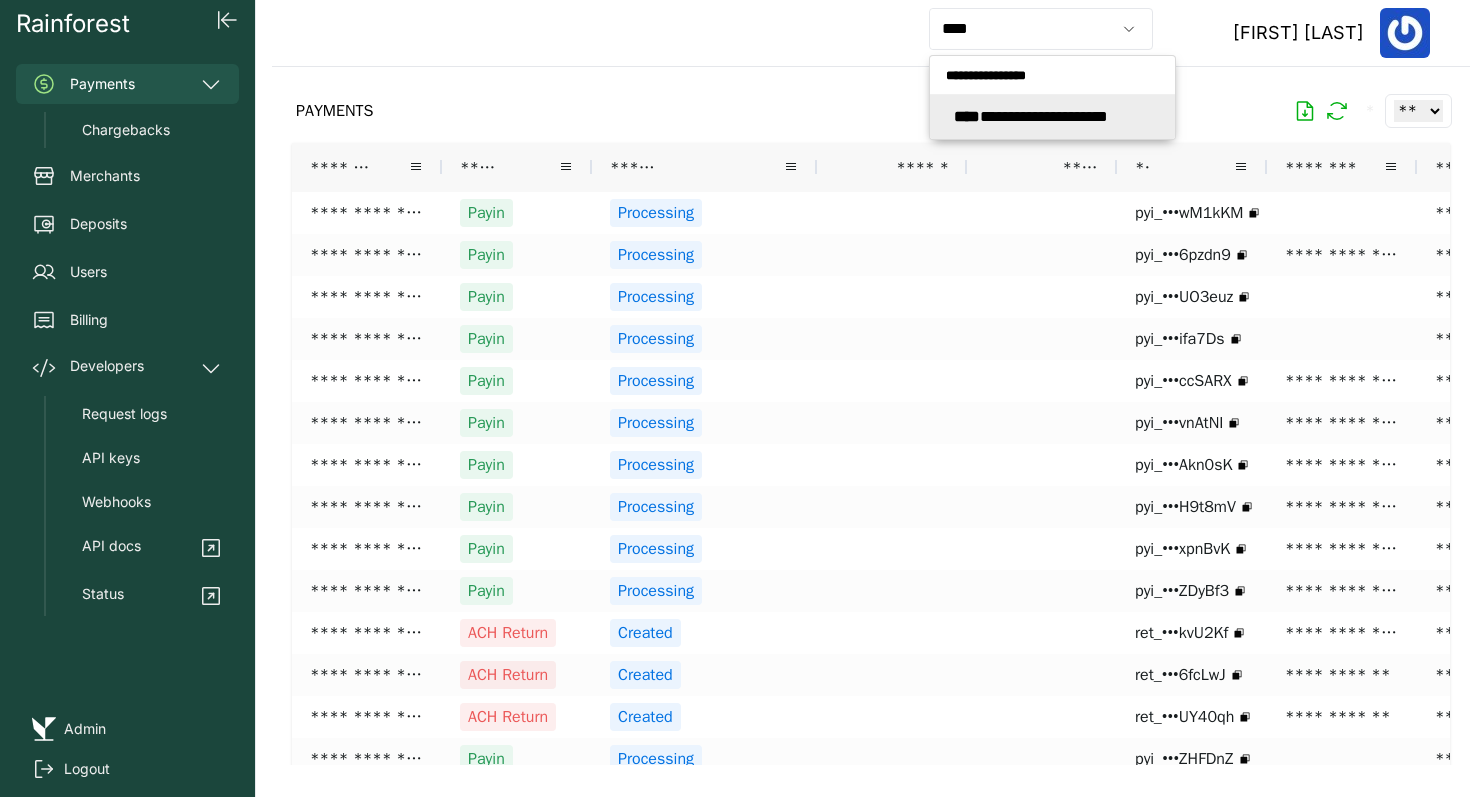 type on "**********" 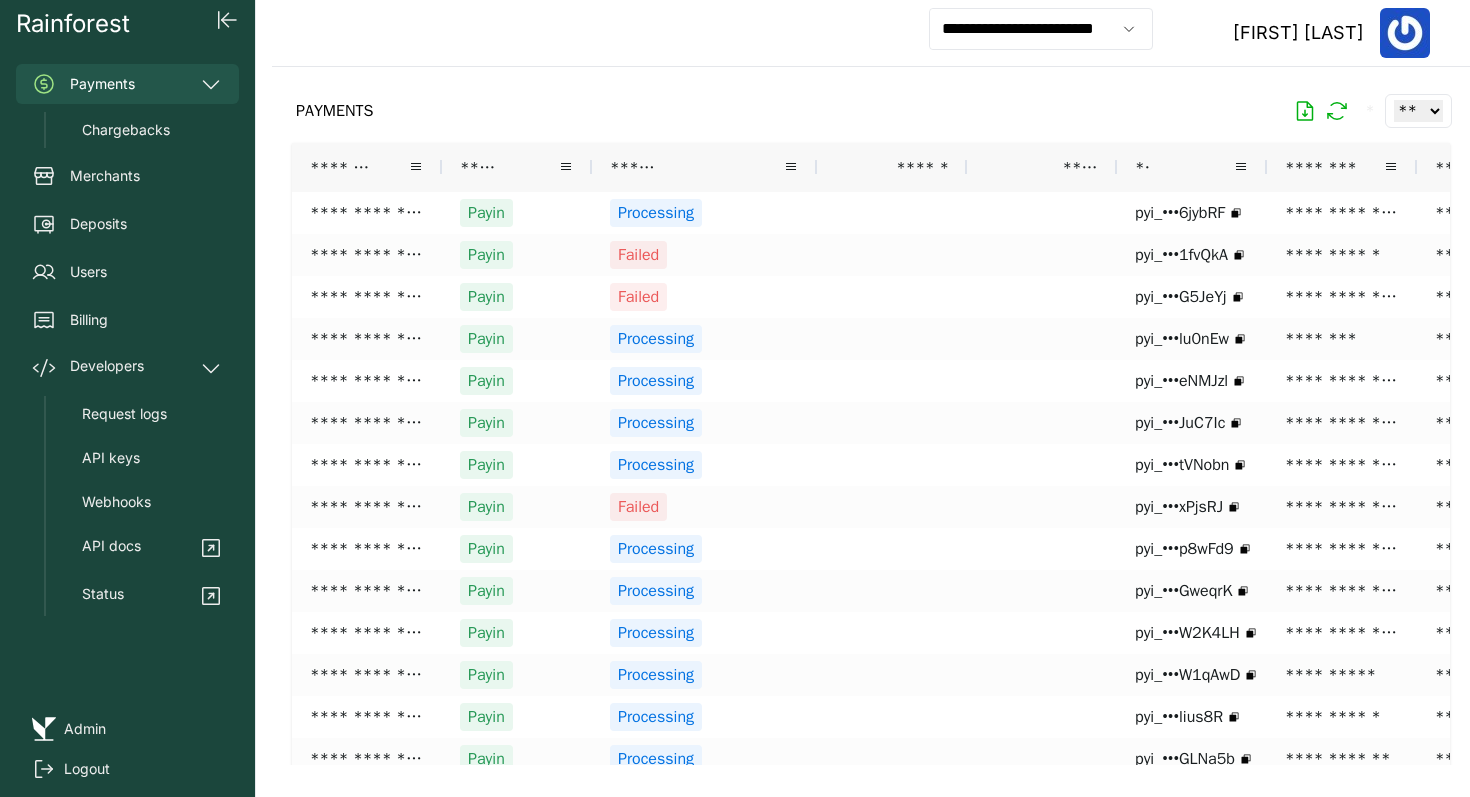 click 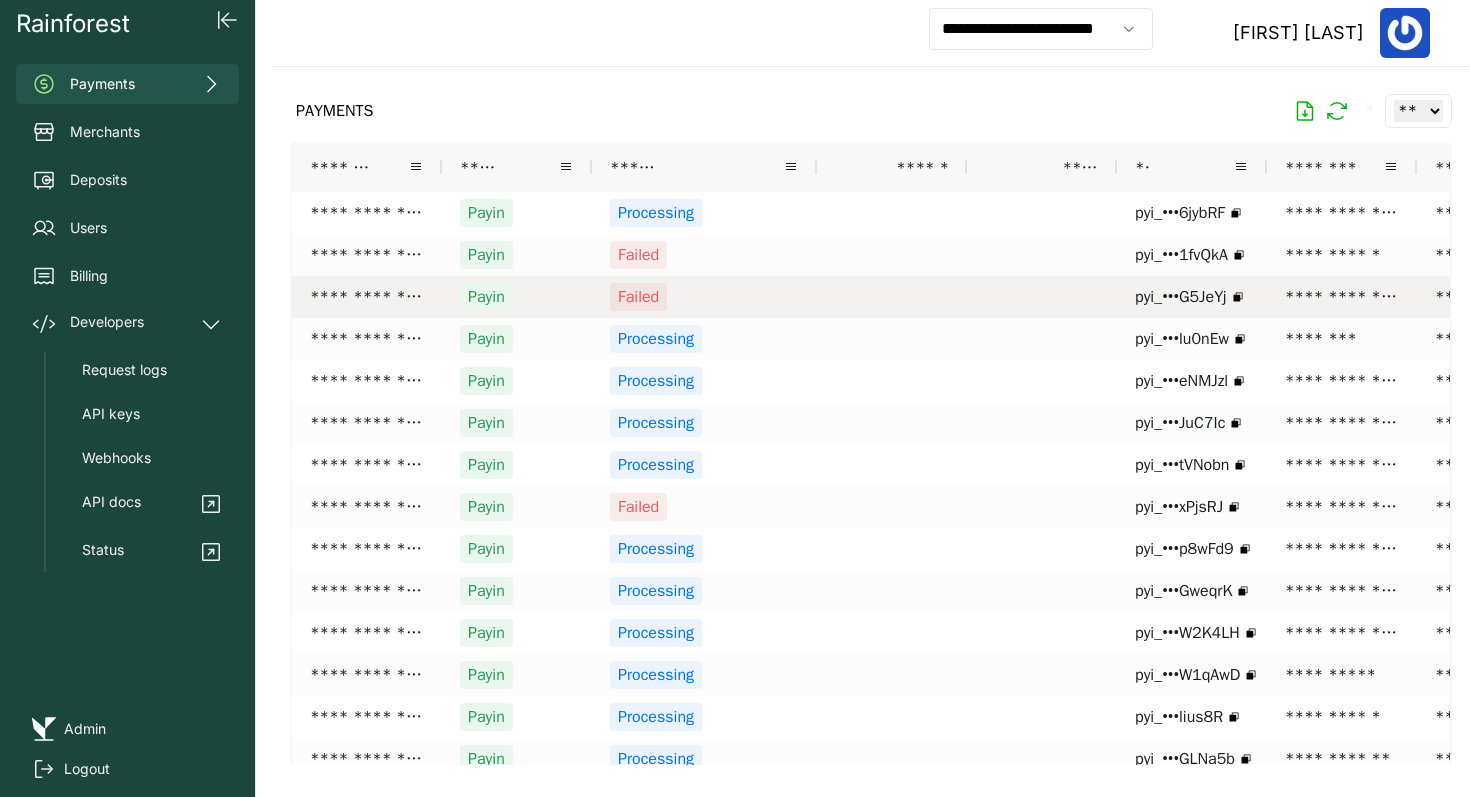 scroll, scrollTop: 0, scrollLeft: 18, axis: horizontal 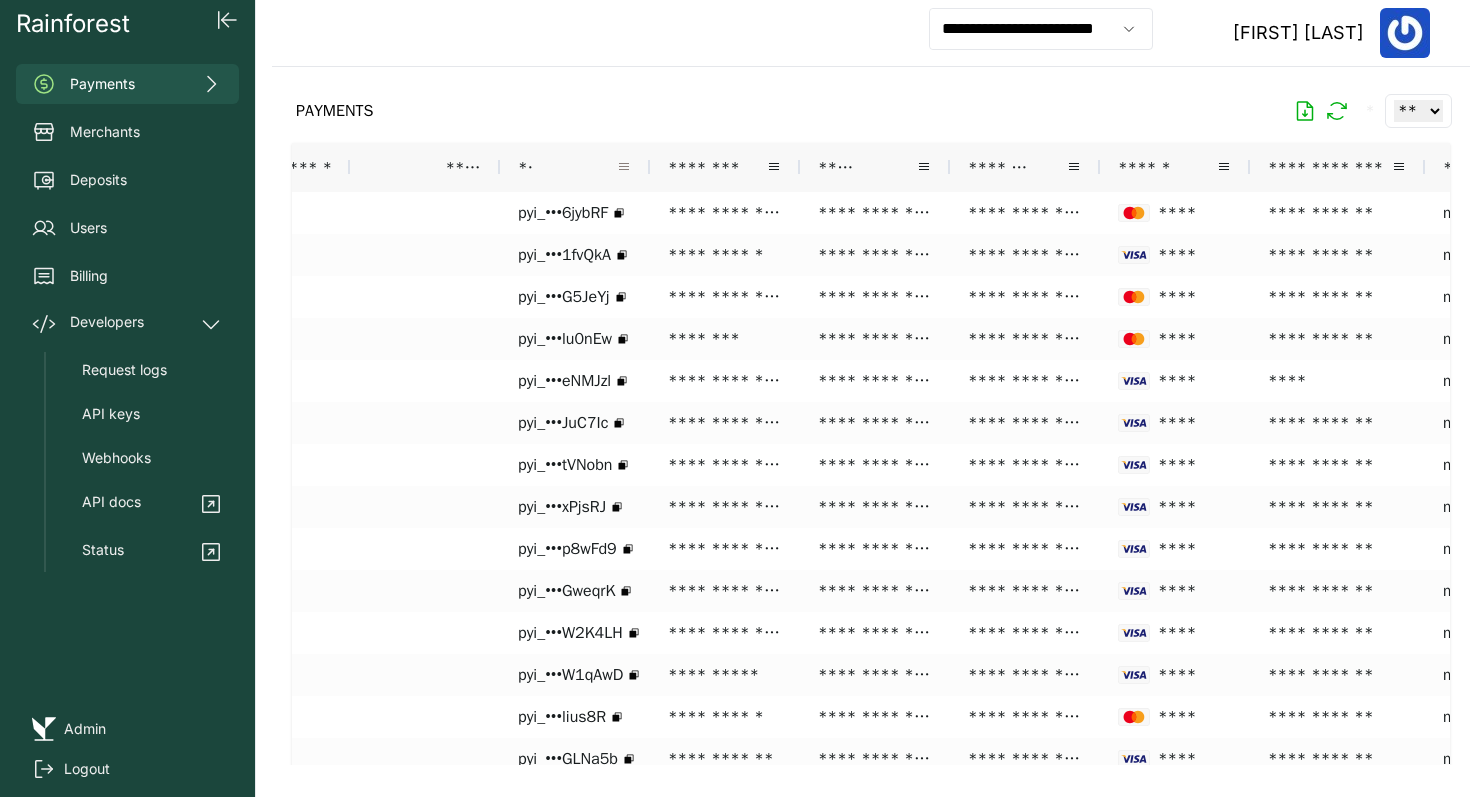 click at bounding box center (624, 167) 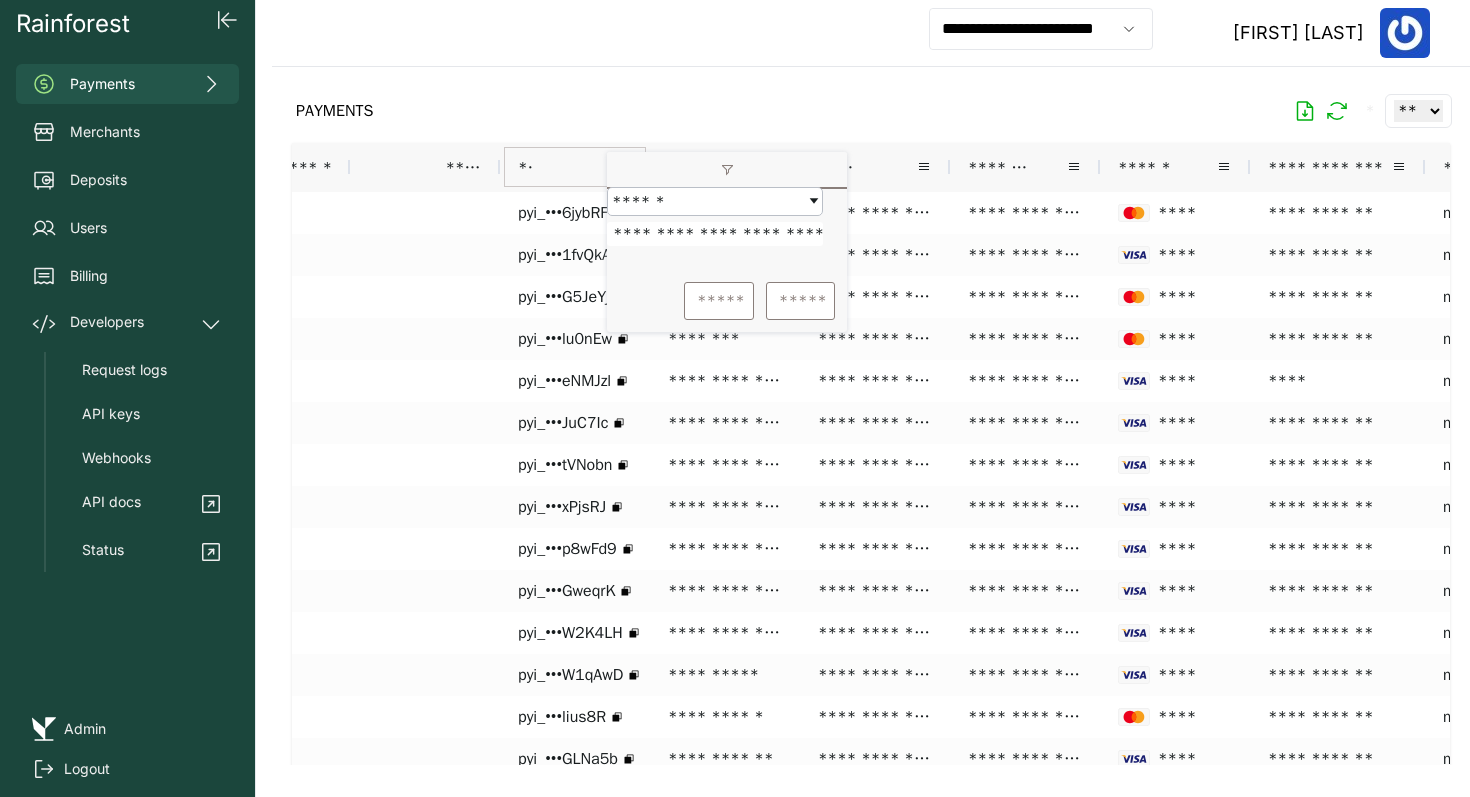 scroll, scrollTop: 0, scrollLeft: 140, axis: horizontal 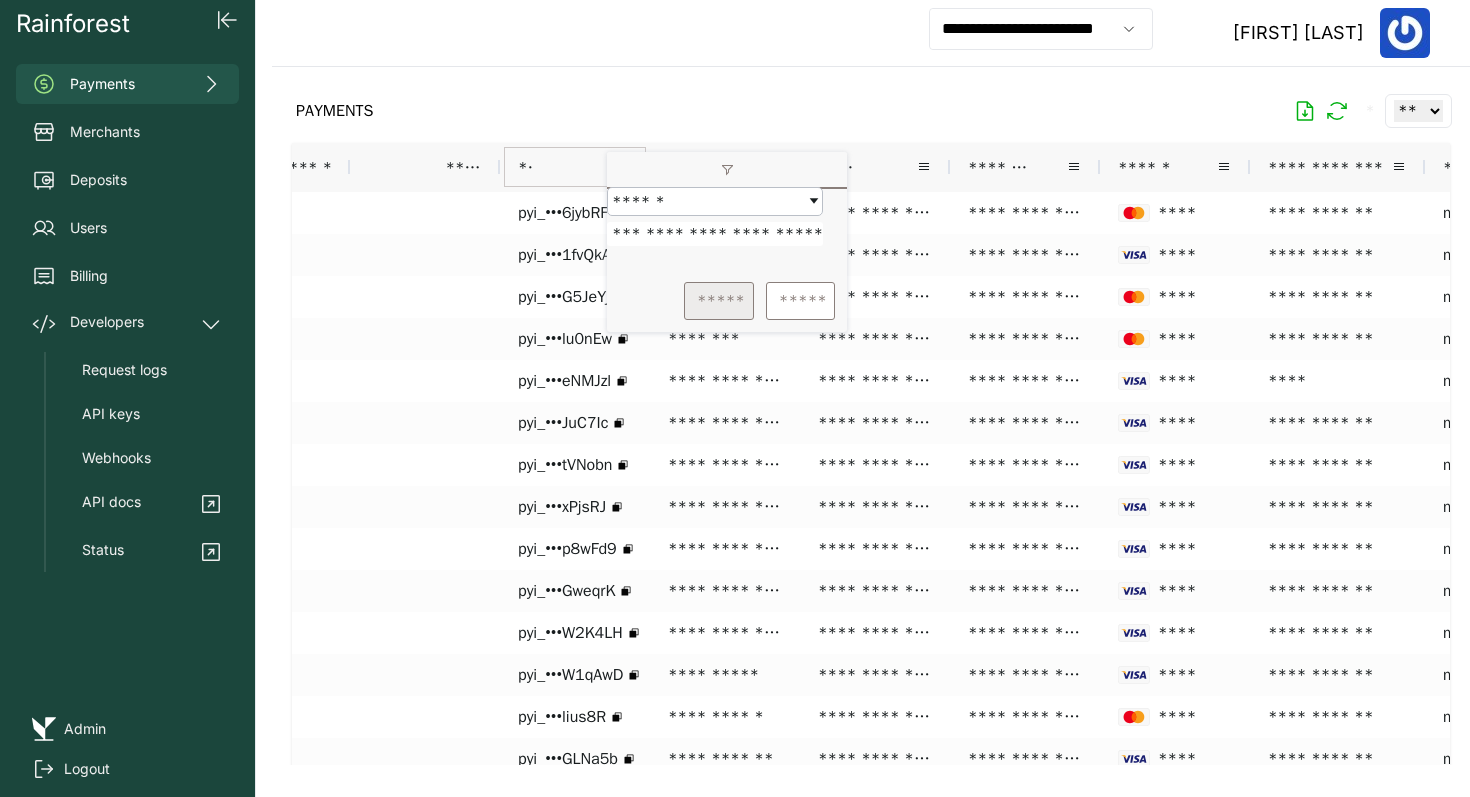 type on "**********" 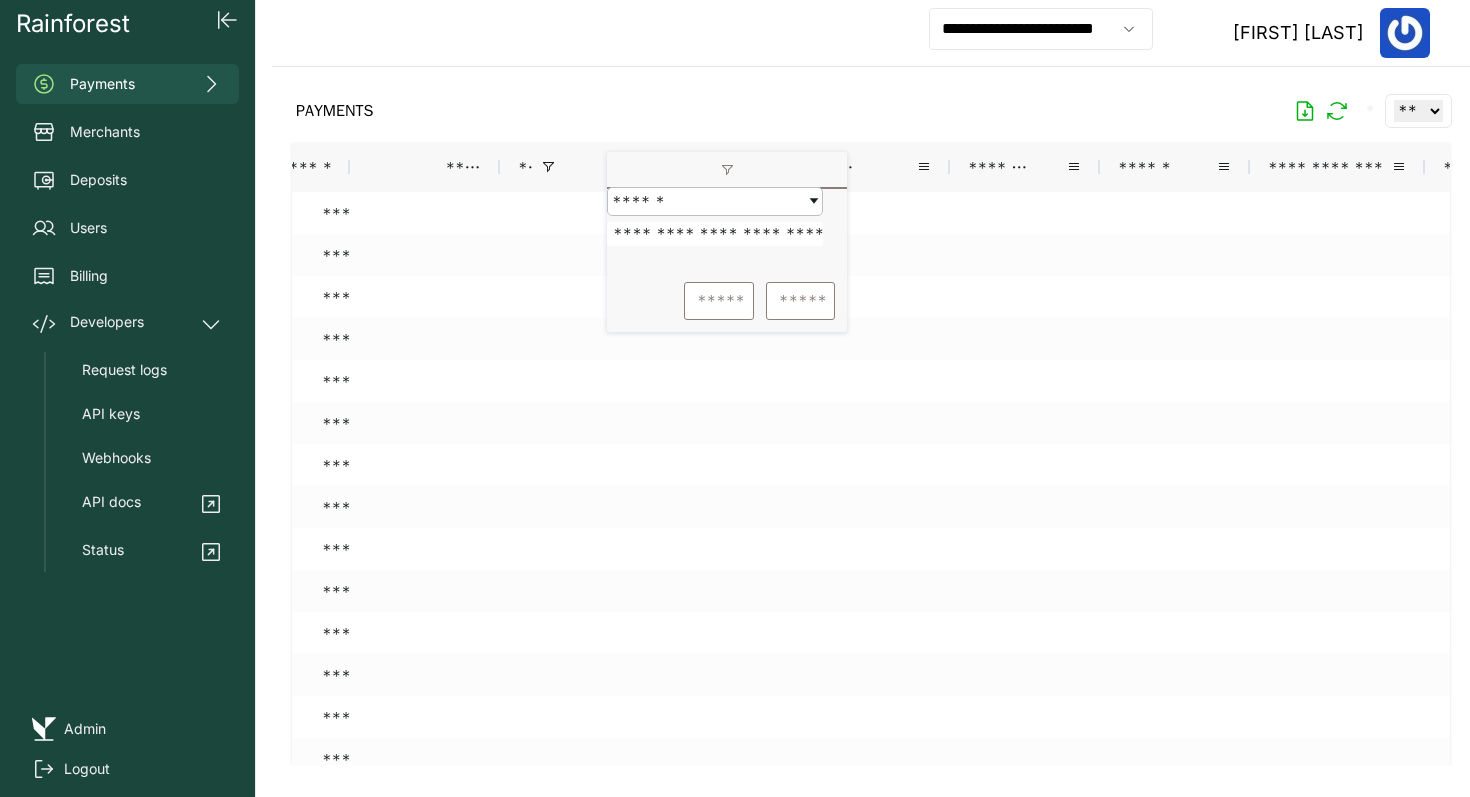 click on "PAYMENTS * ** ** ** ***" at bounding box center [871, 111] 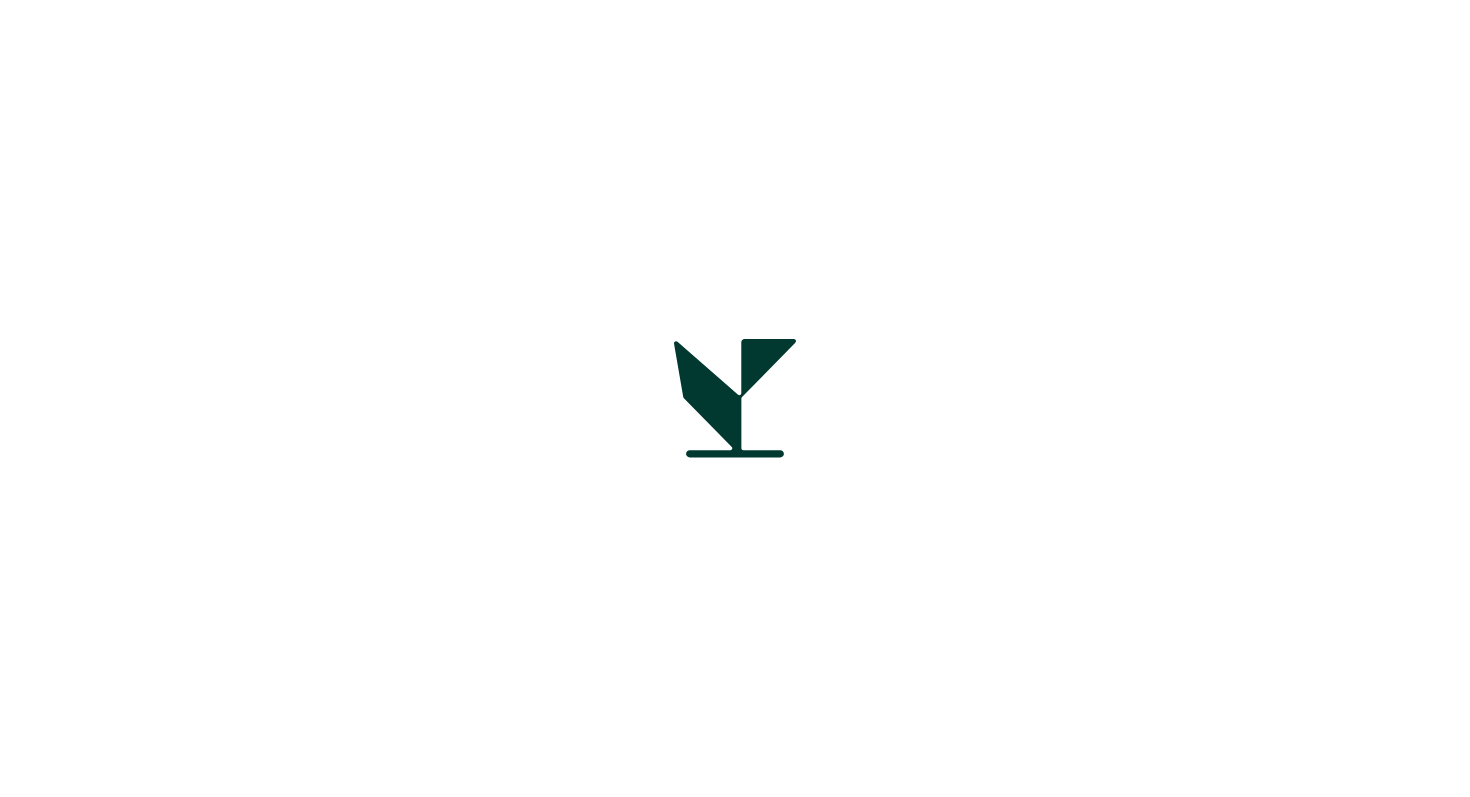 scroll, scrollTop: 0, scrollLeft: 0, axis: both 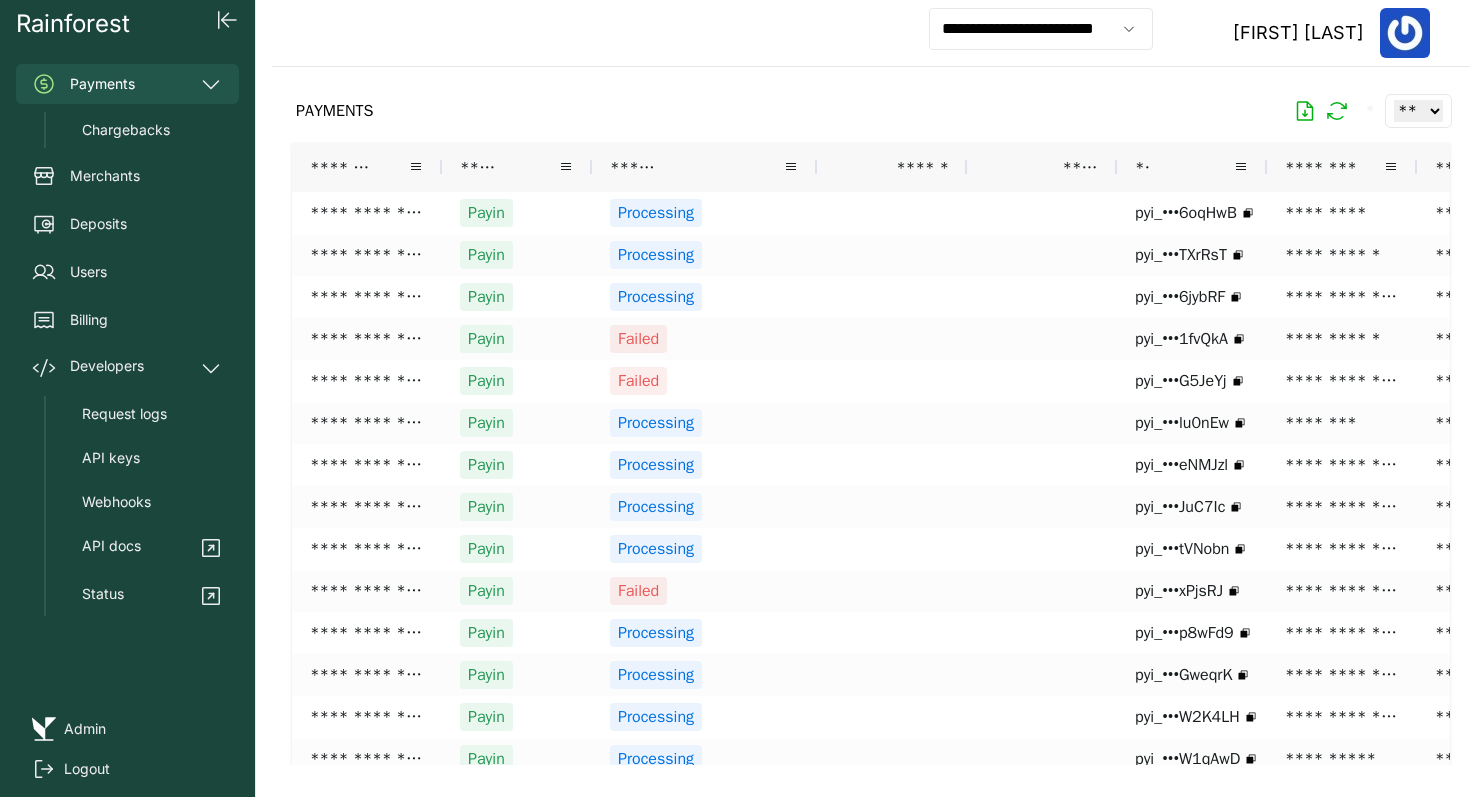 click on "******" at bounding box center (918, 167) 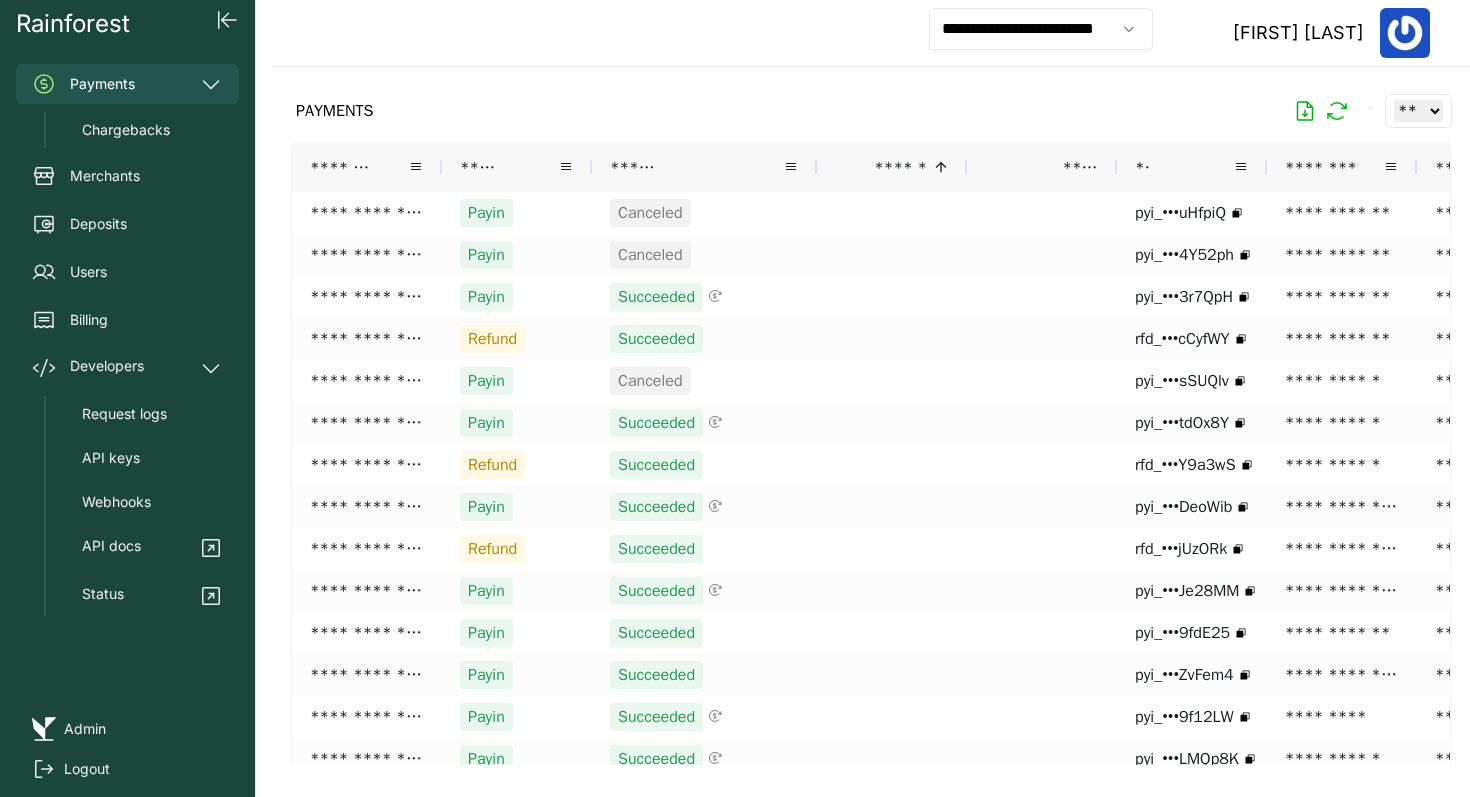 click at bounding box center [938, 167] 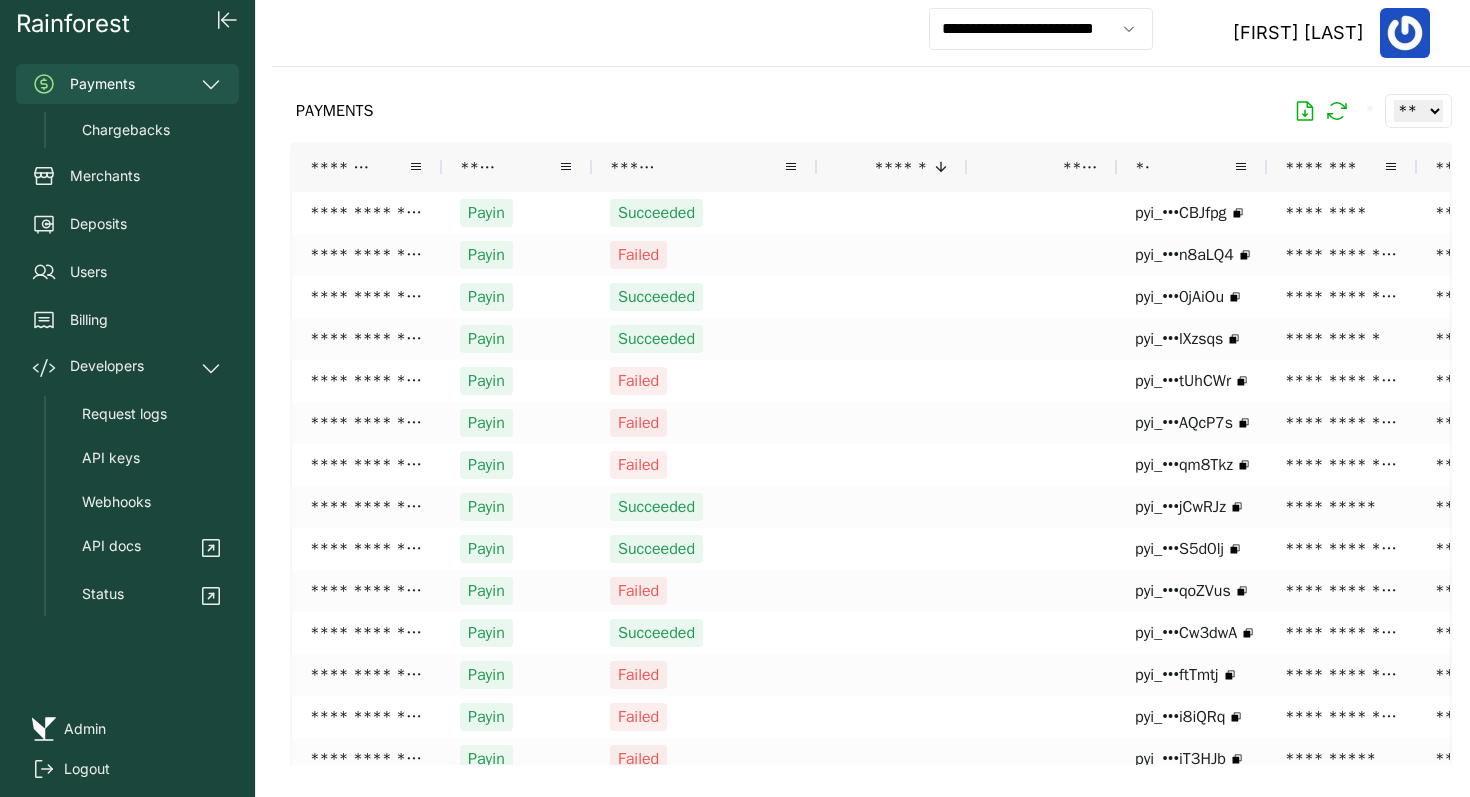 click on "******" at bounding box center (896, 167) 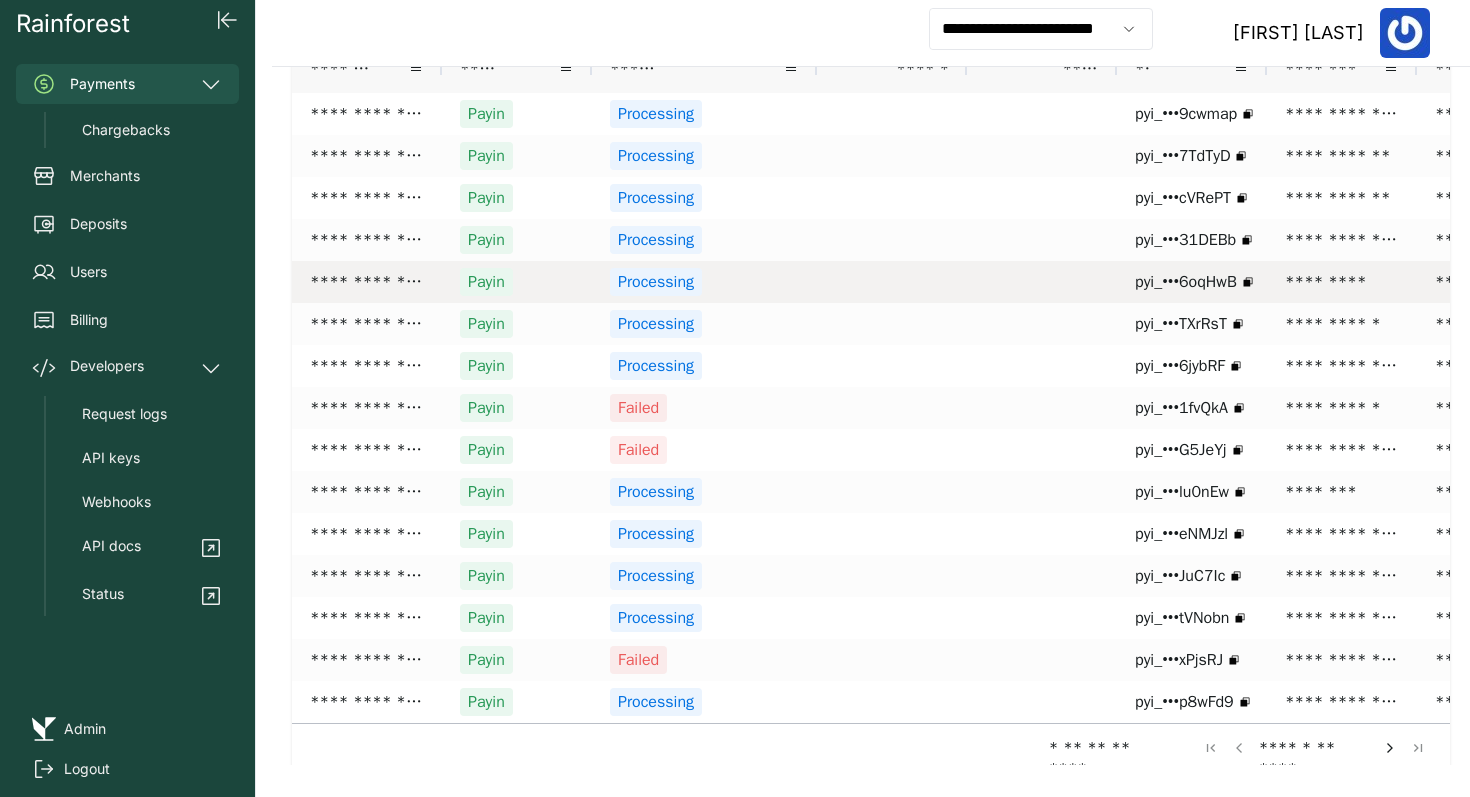 scroll, scrollTop: 105, scrollLeft: 0, axis: vertical 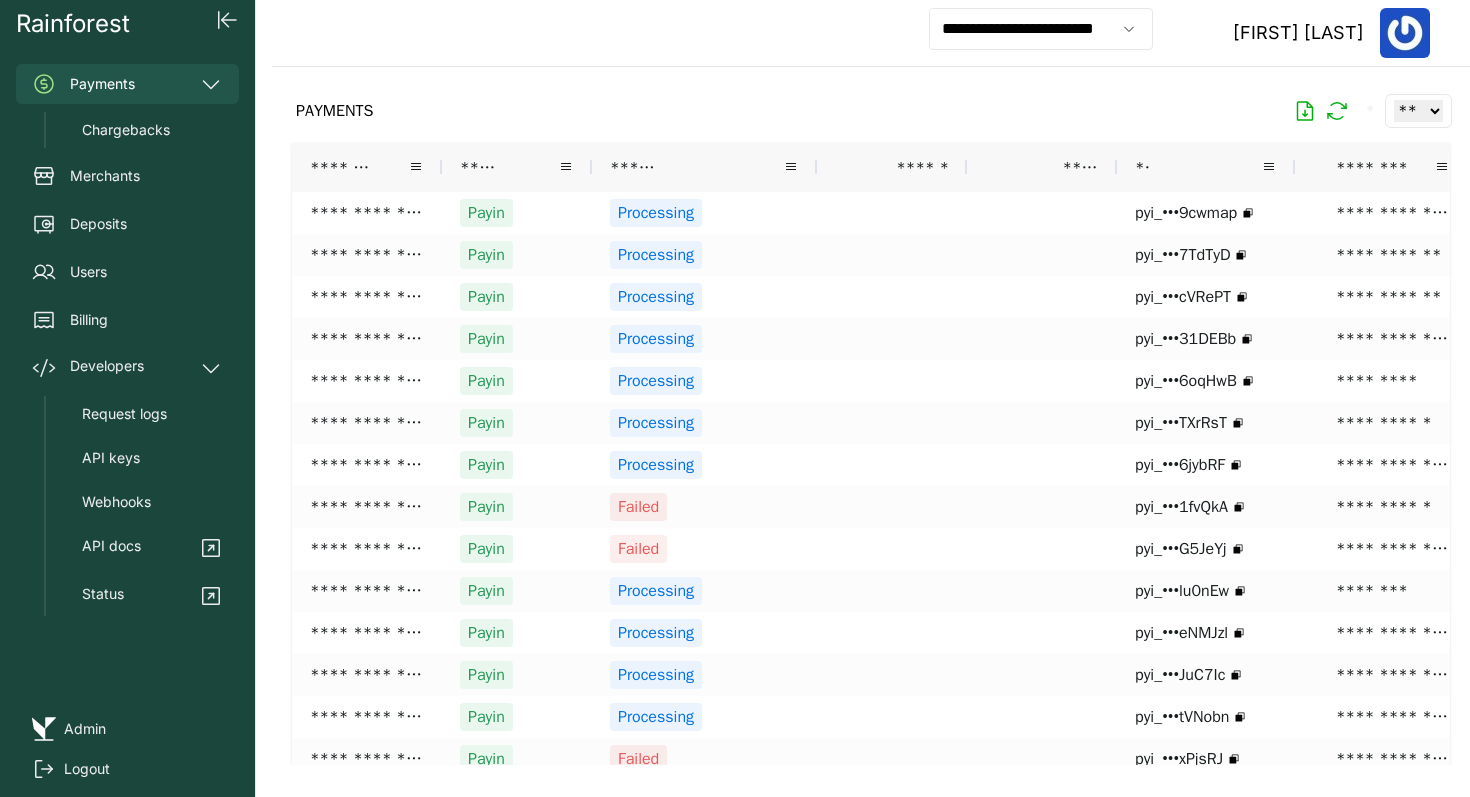 drag, startPoint x: 1263, startPoint y: 164, endPoint x: 1372, endPoint y: 164, distance: 109 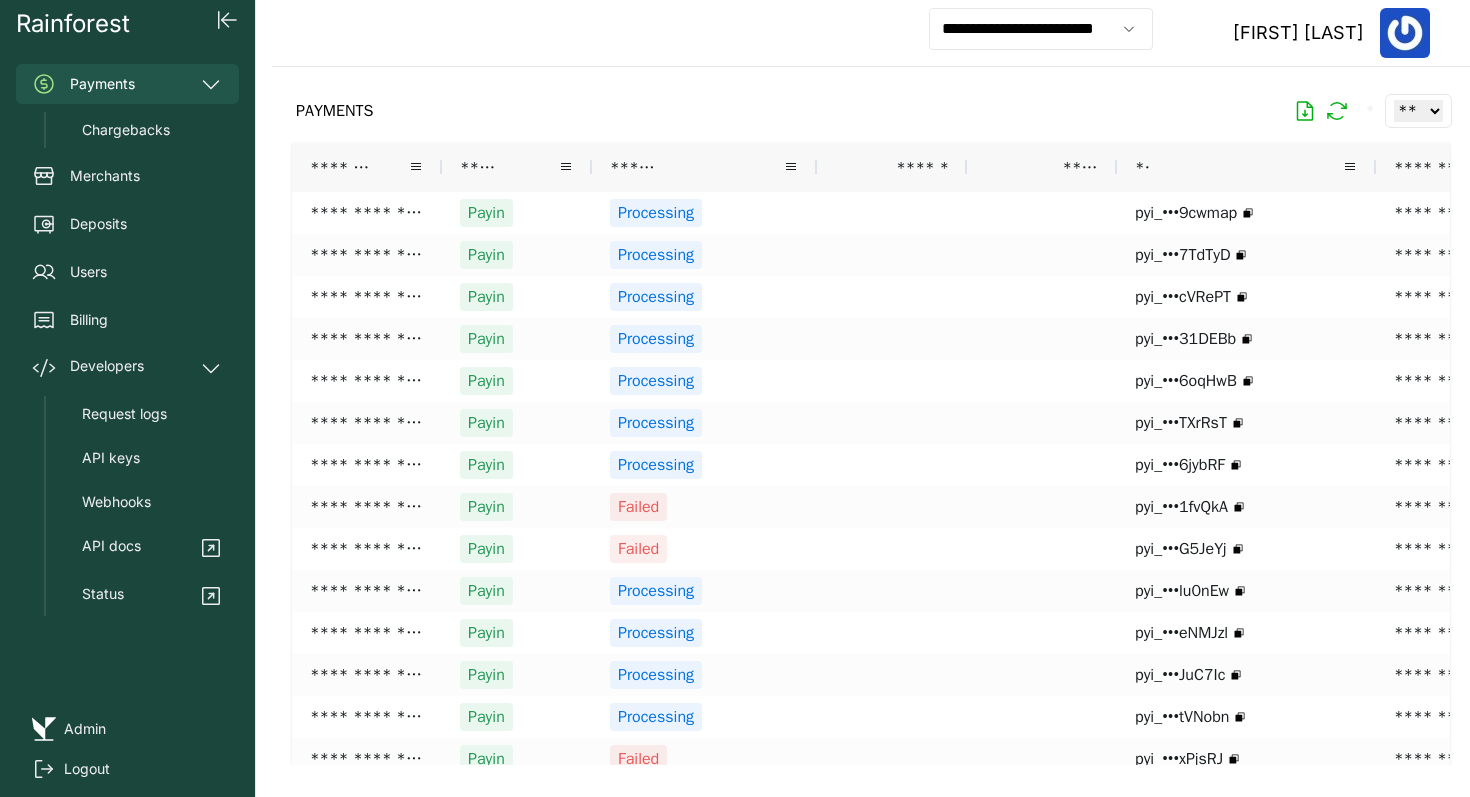 click on "**" at bounding box center [1246, 167] 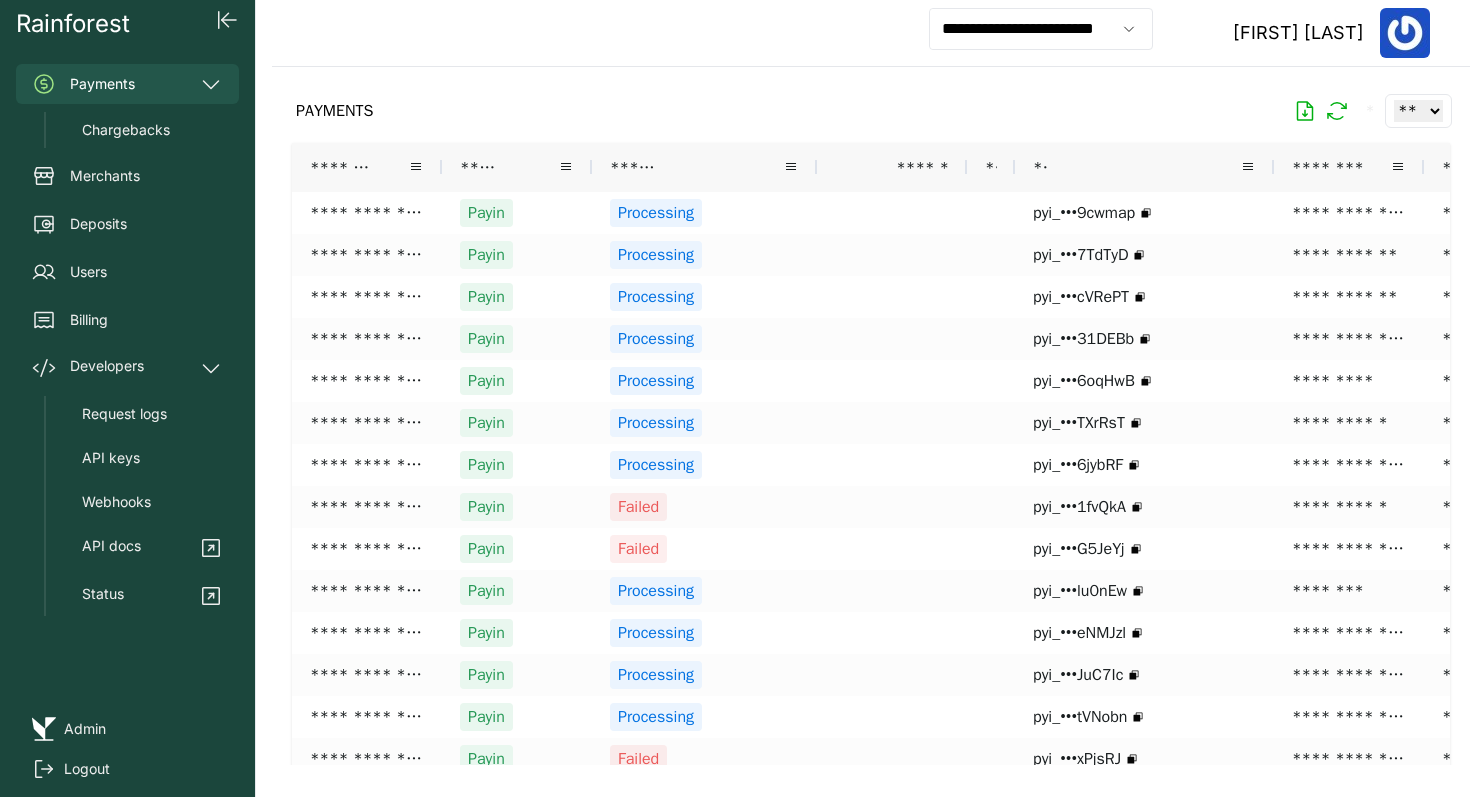 drag, startPoint x: 1116, startPoint y: 165, endPoint x: 823, endPoint y: 188, distance: 293.90134 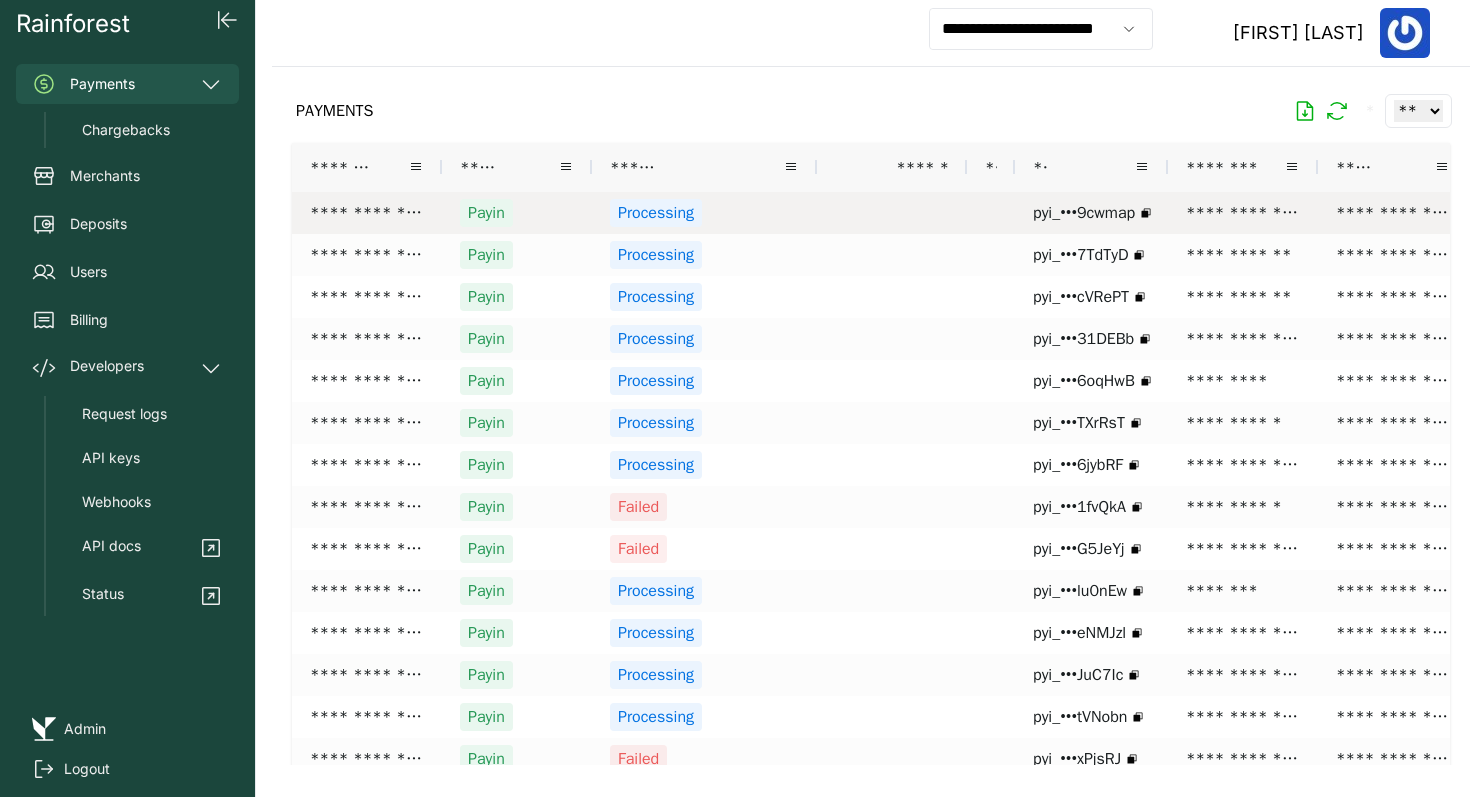 drag, startPoint x: 1271, startPoint y: 166, endPoint x: 1112, endPoint y: 195, distance: 161.62302 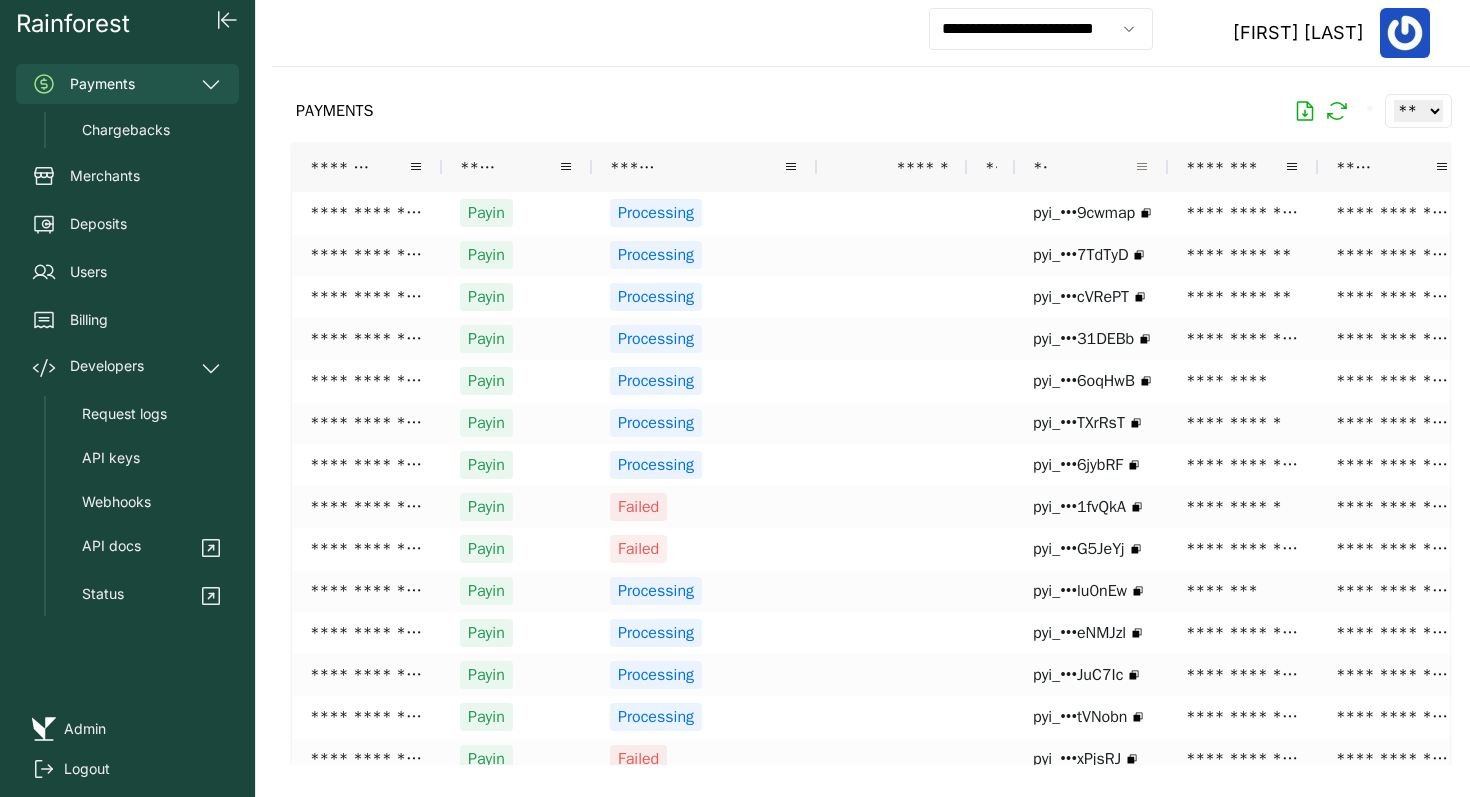 click at bounding box center (1142, 167) 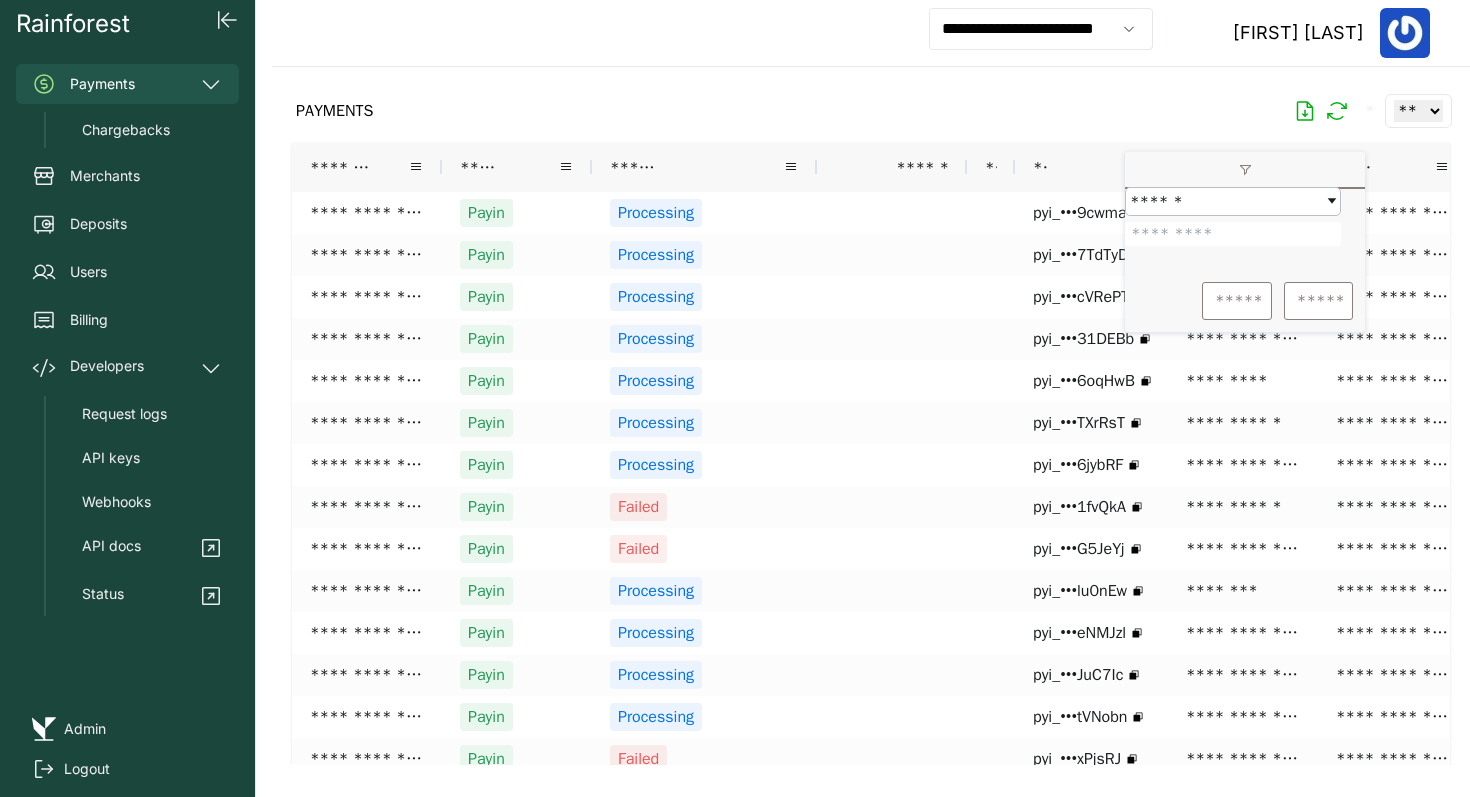 click at bounding box center [1233, 234] 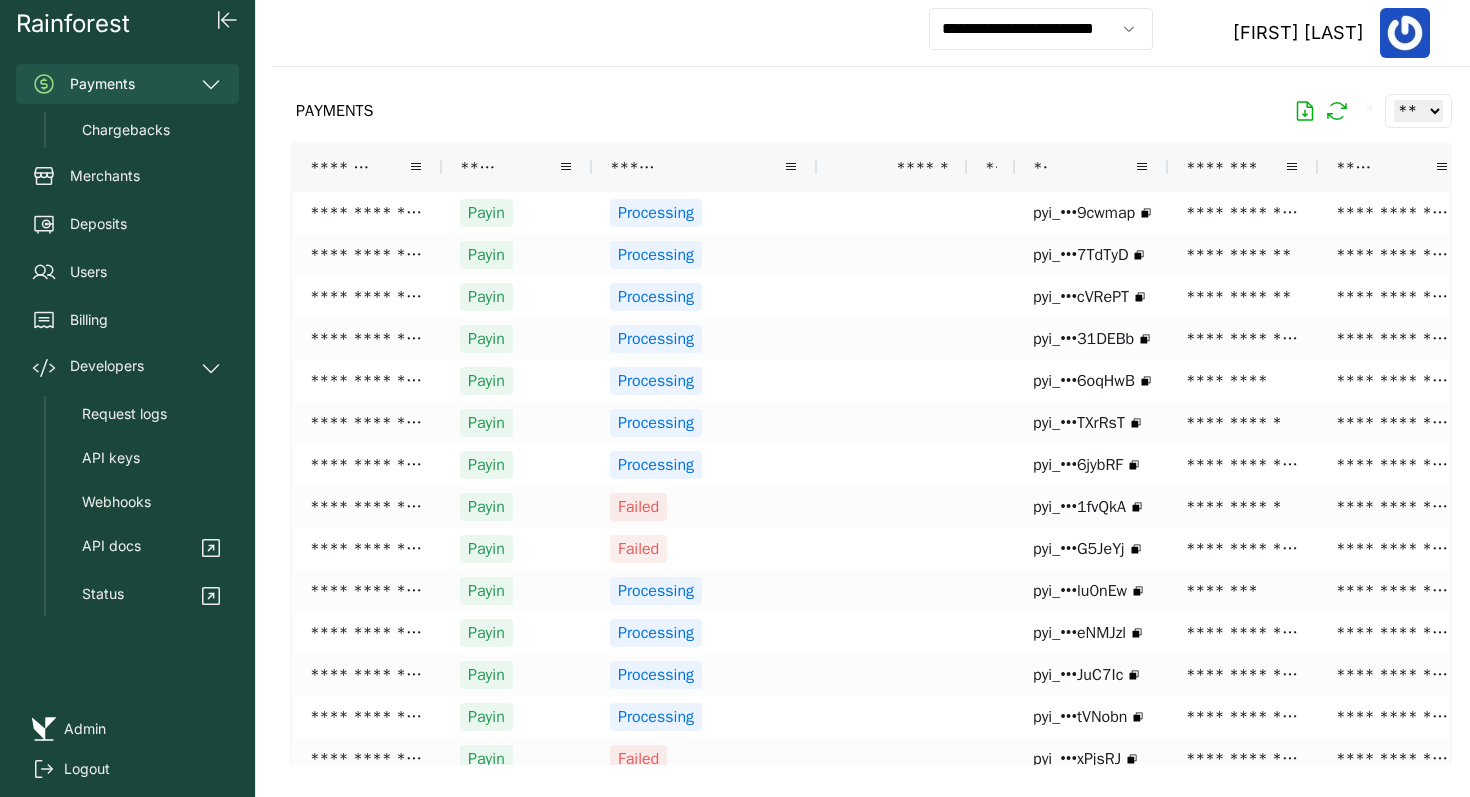 click on "PAYMENTS * ** ** ** ***" at bounding box center [871, 111] 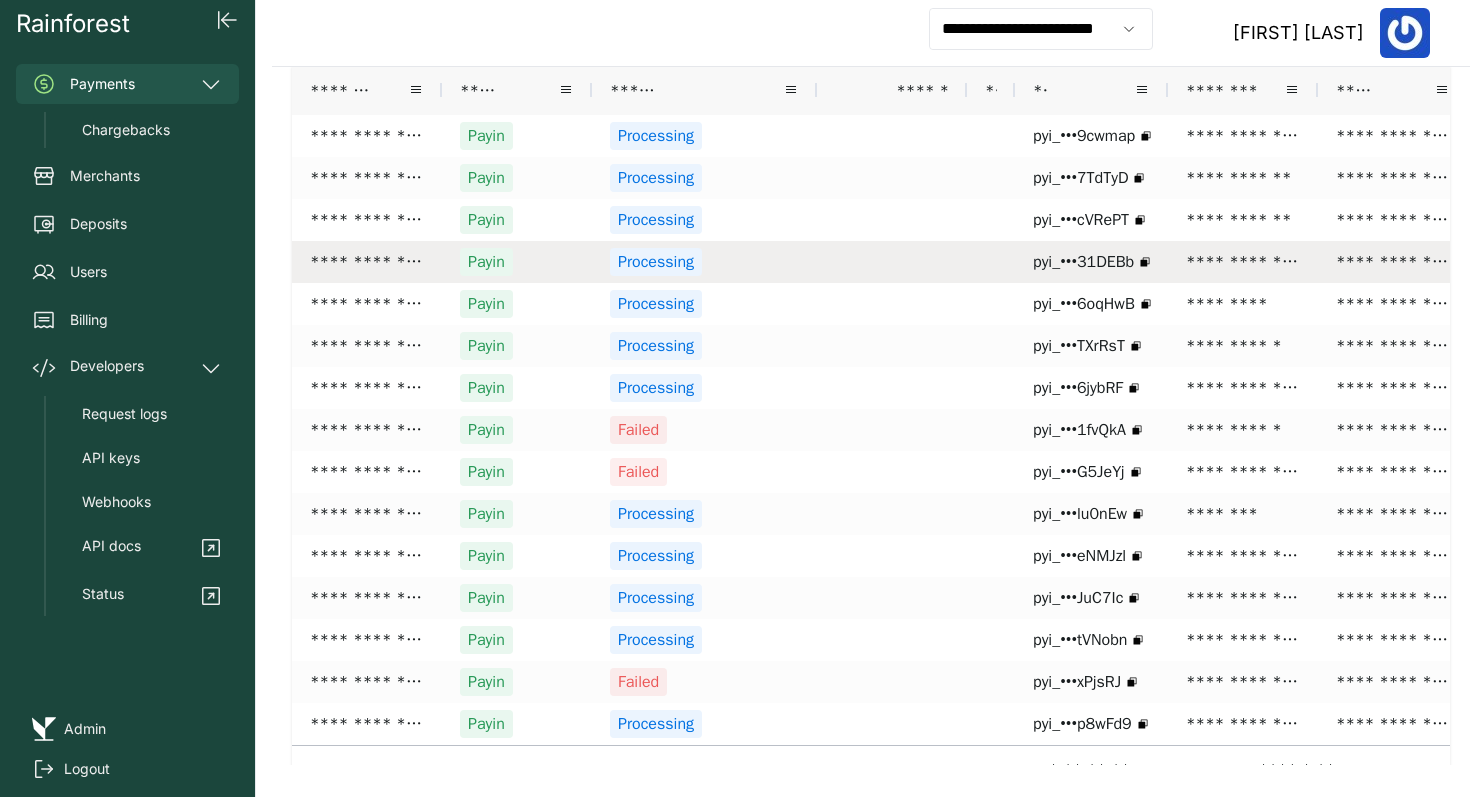 scroll, scrollTop: 105, scrollLeft: 0, axis: vertical 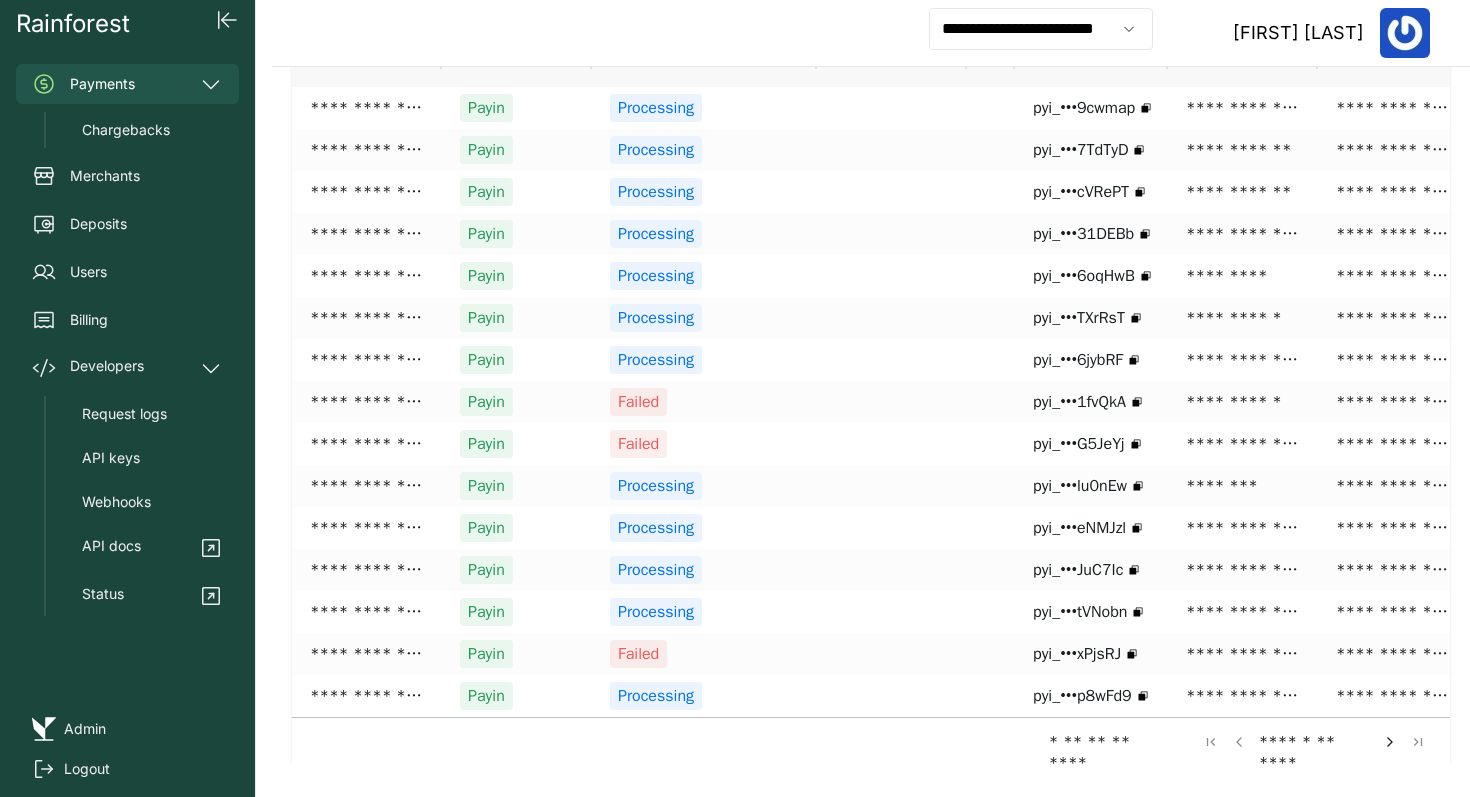 click at bounding box center (1390, 742) 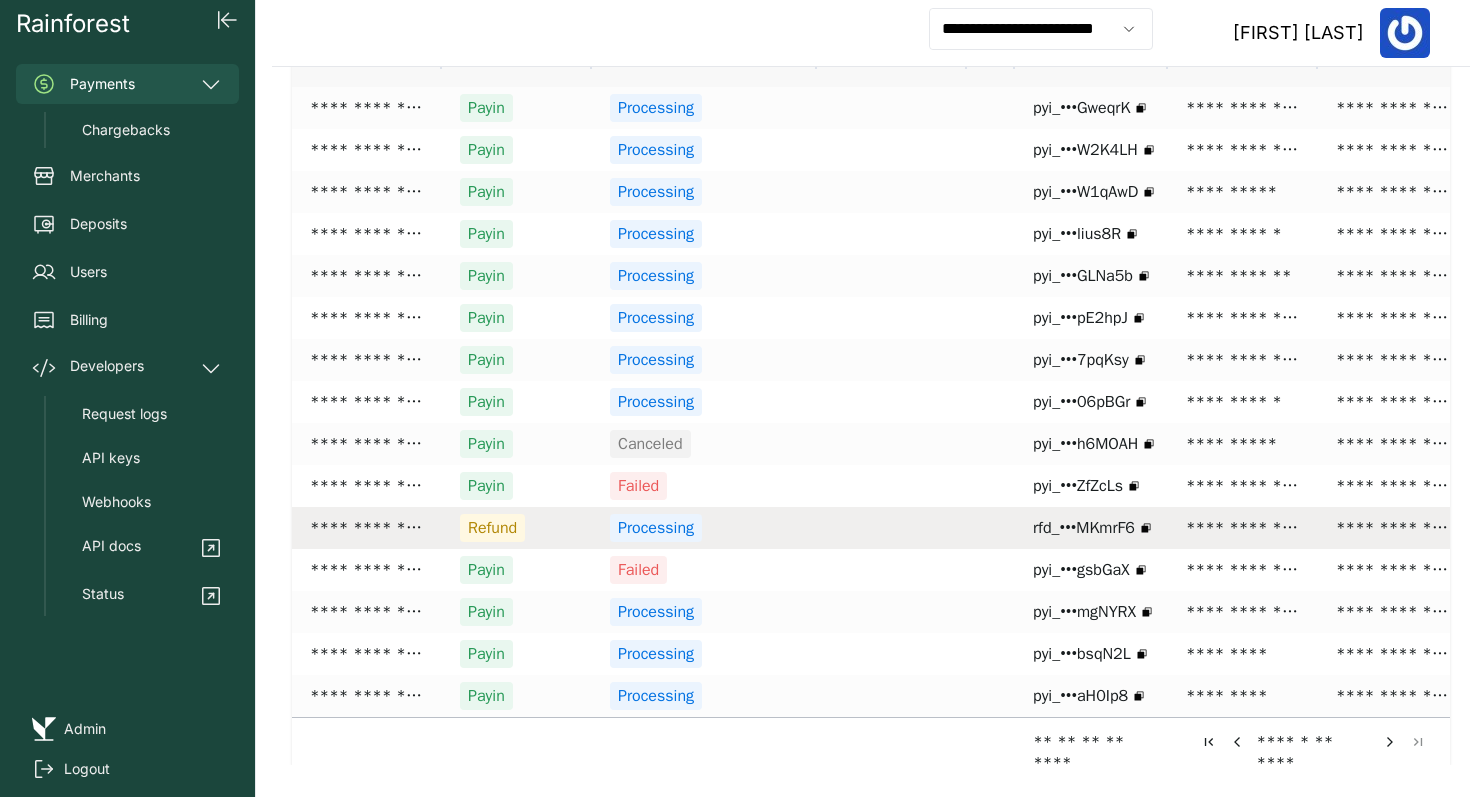 scroll, scrollTop: 0, scrollLeft: 0, axis: both 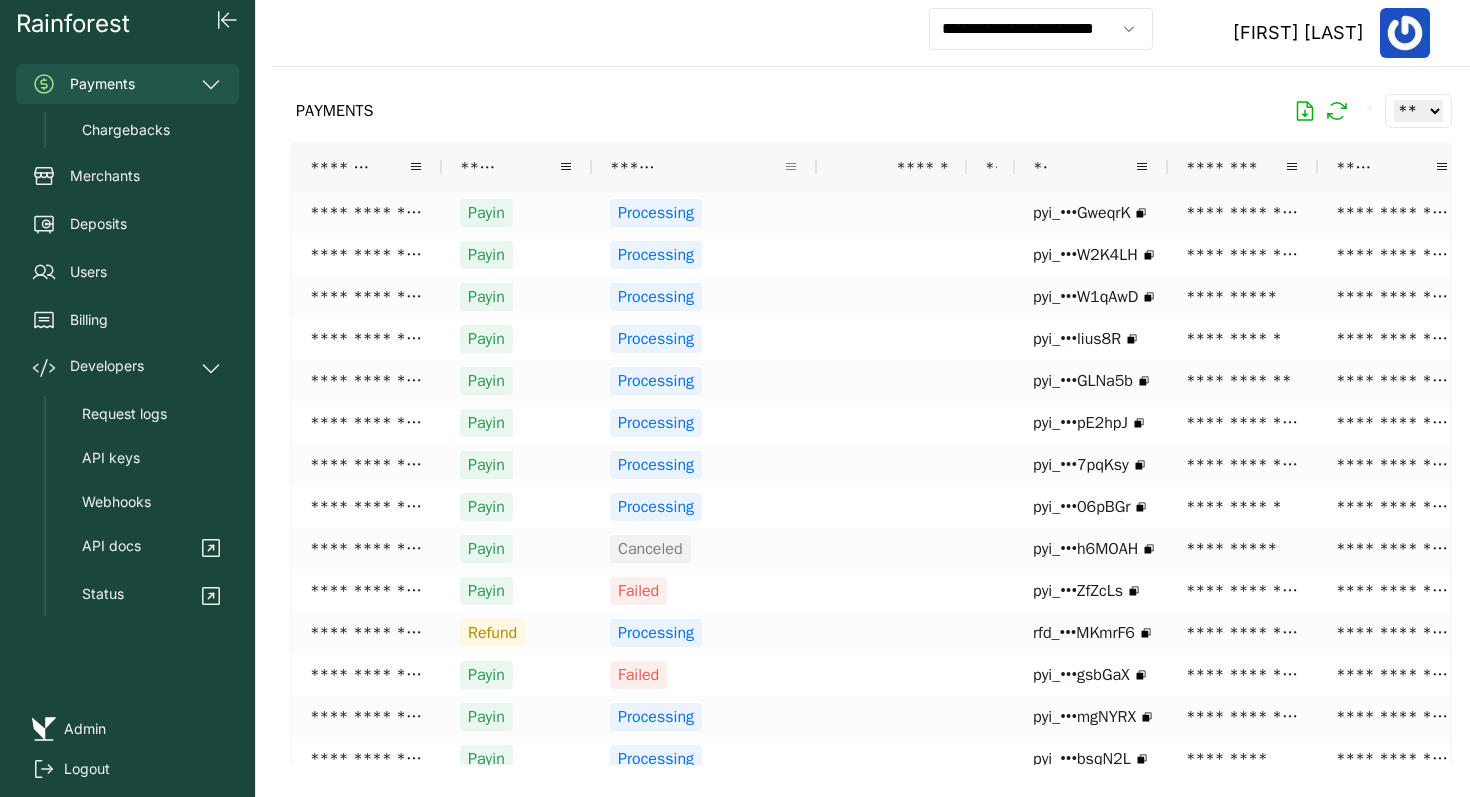 click at bounding box center [791, 167] 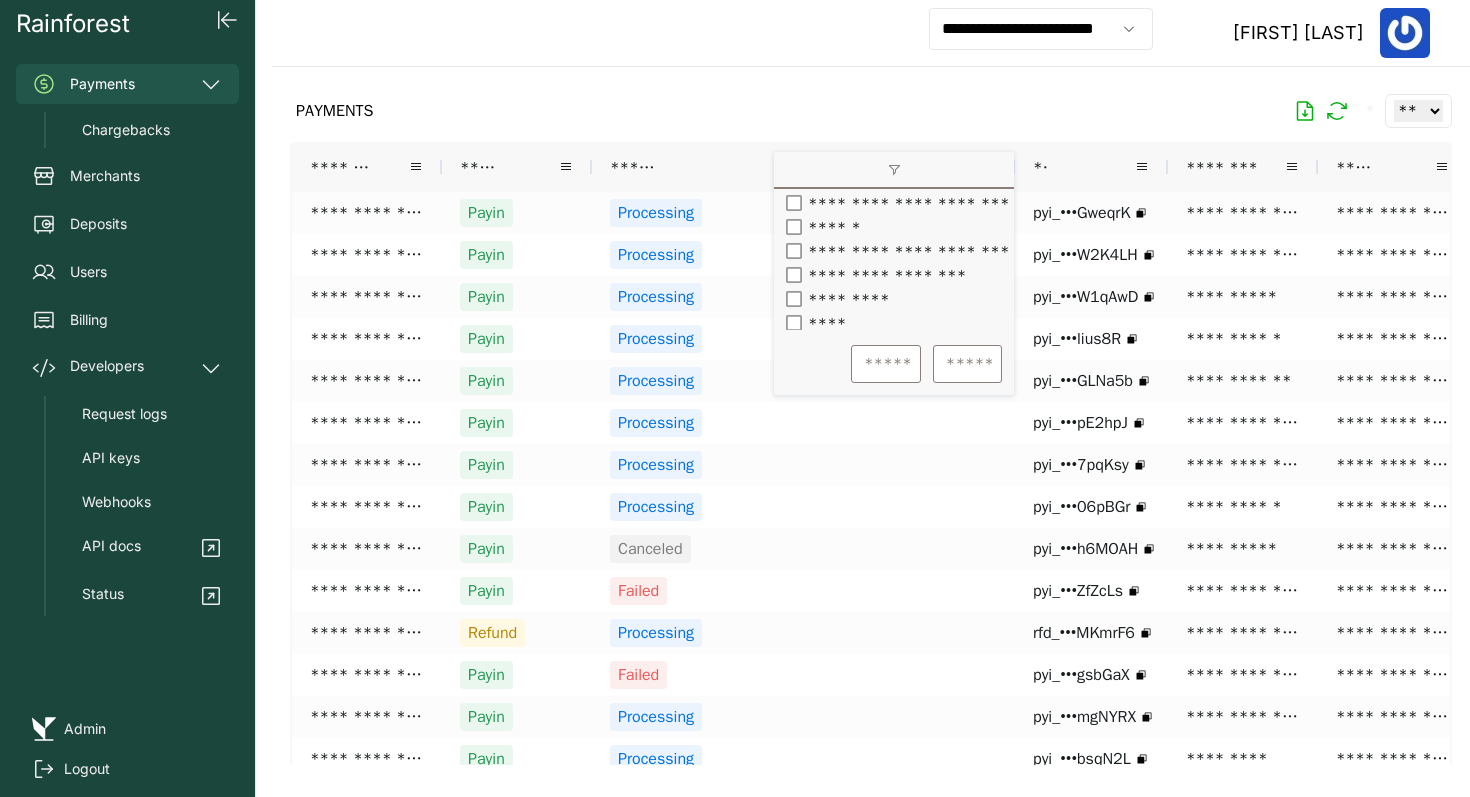 scroll, scrollTop: 130, scrollLeft: 0, axis: vertical 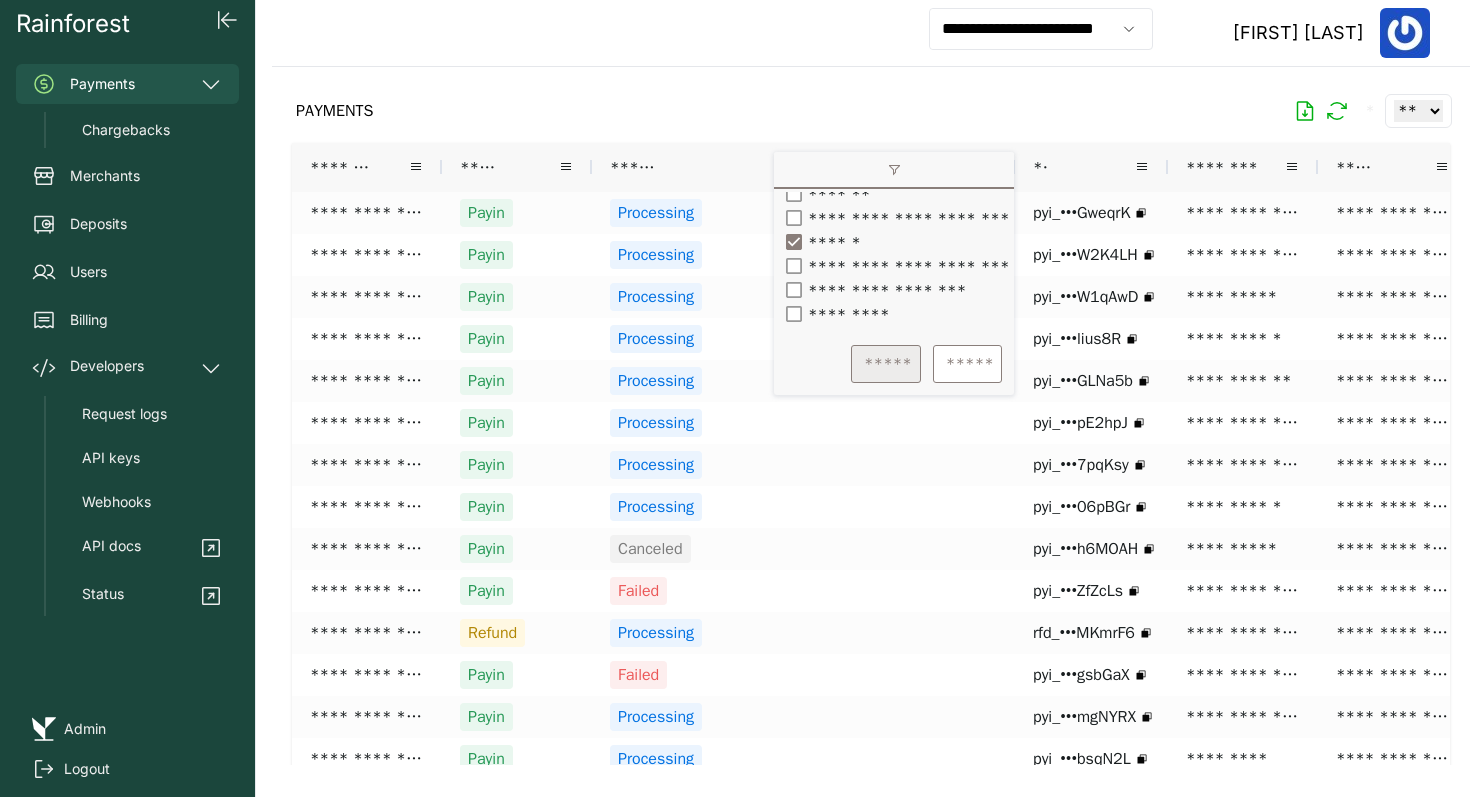 click on "*****" at bounding box center [886, 364] 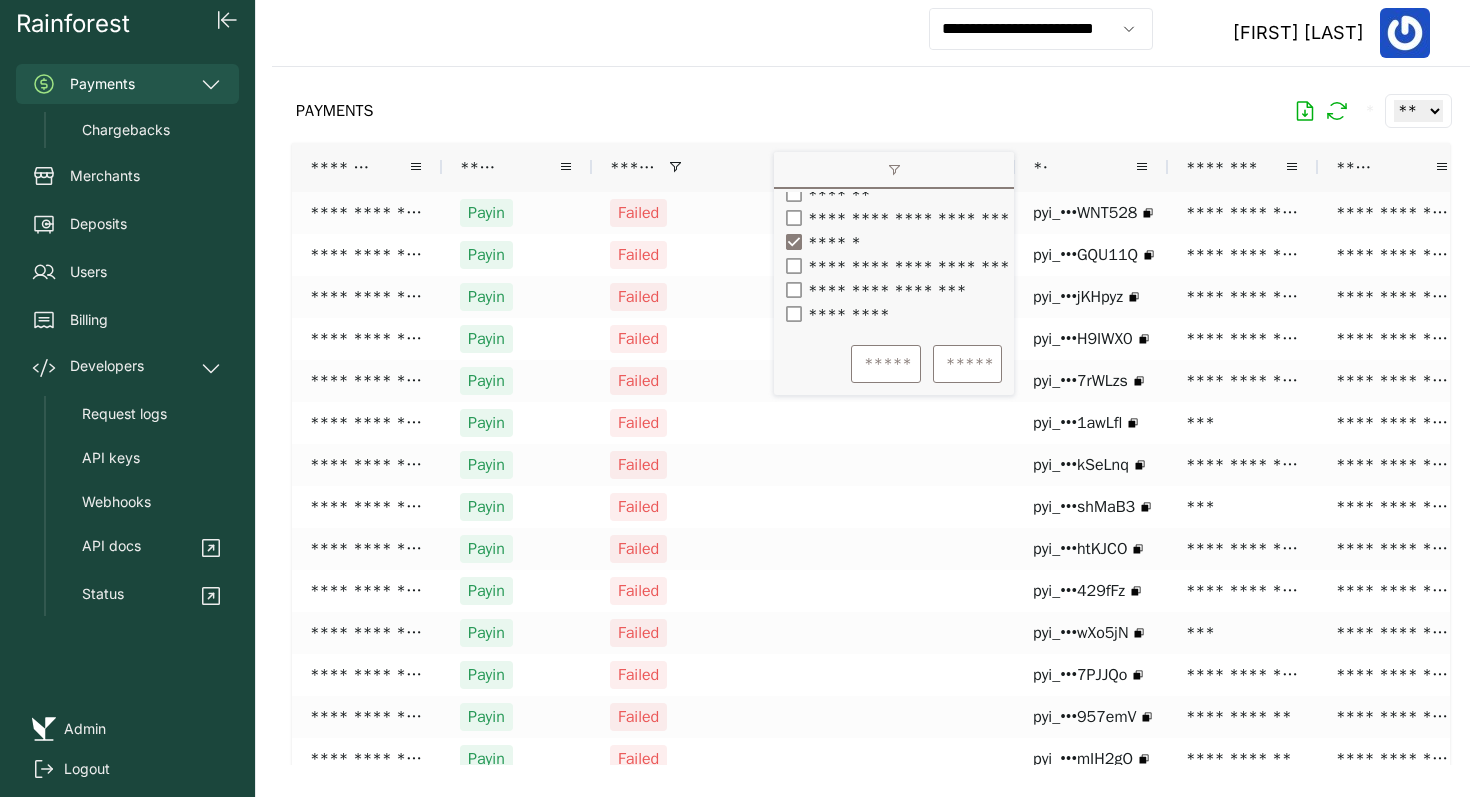 click on "PAYMENTS * ** ** ** ***" at bounding box center (871, 111) 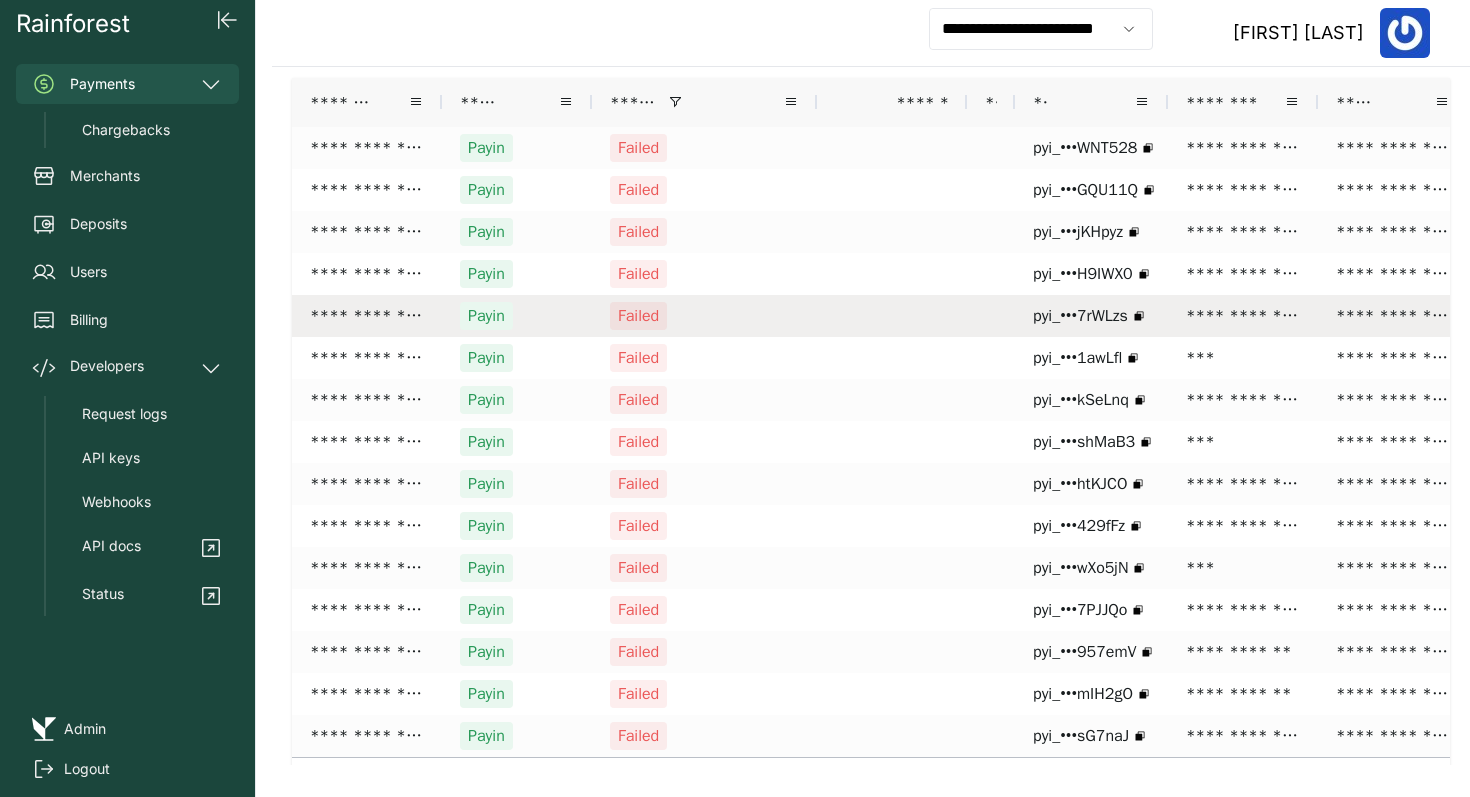 scroll, scrollTop: 105, scrollLeft: 0, axis: vertical 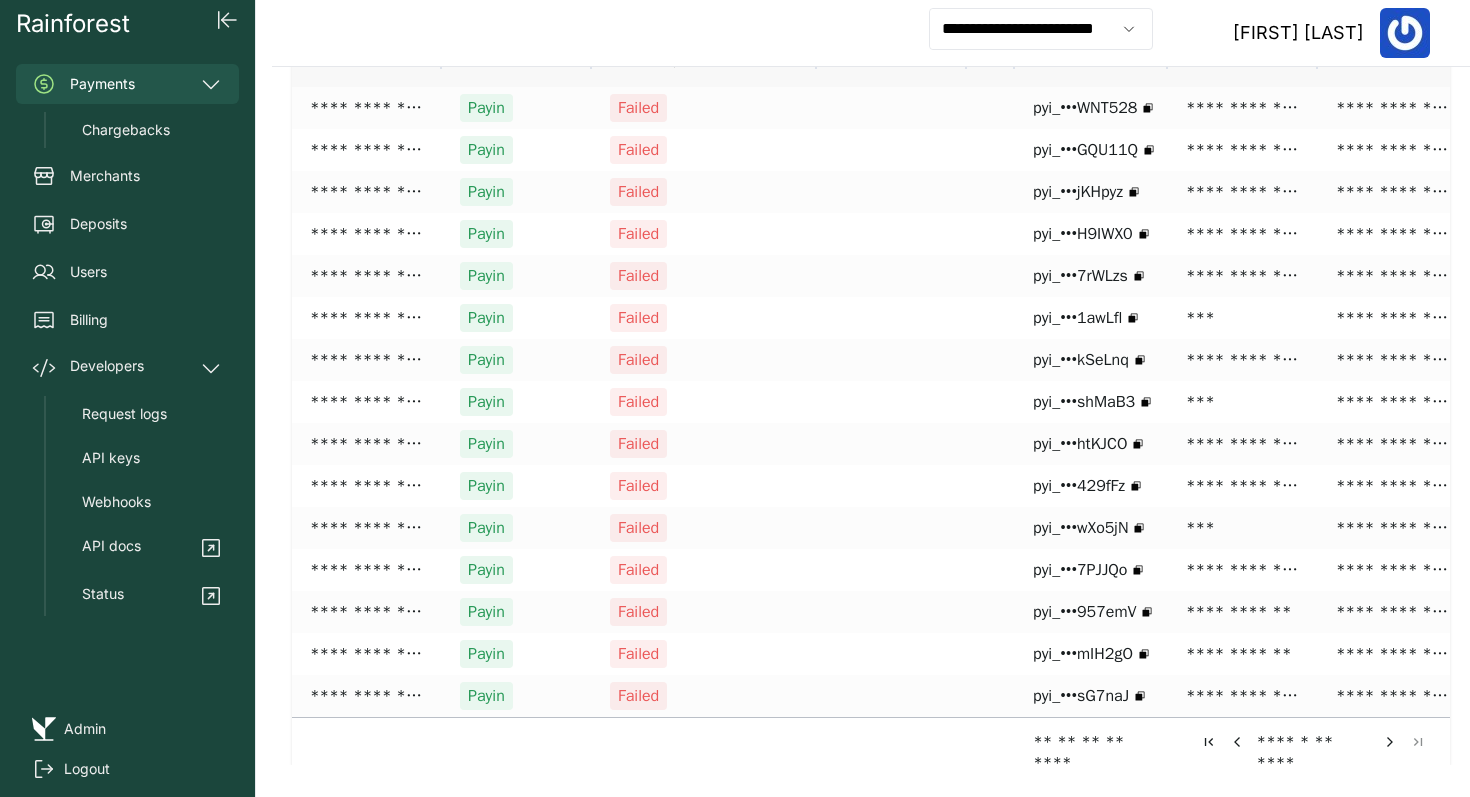 click at bounding box center (1390, 742) 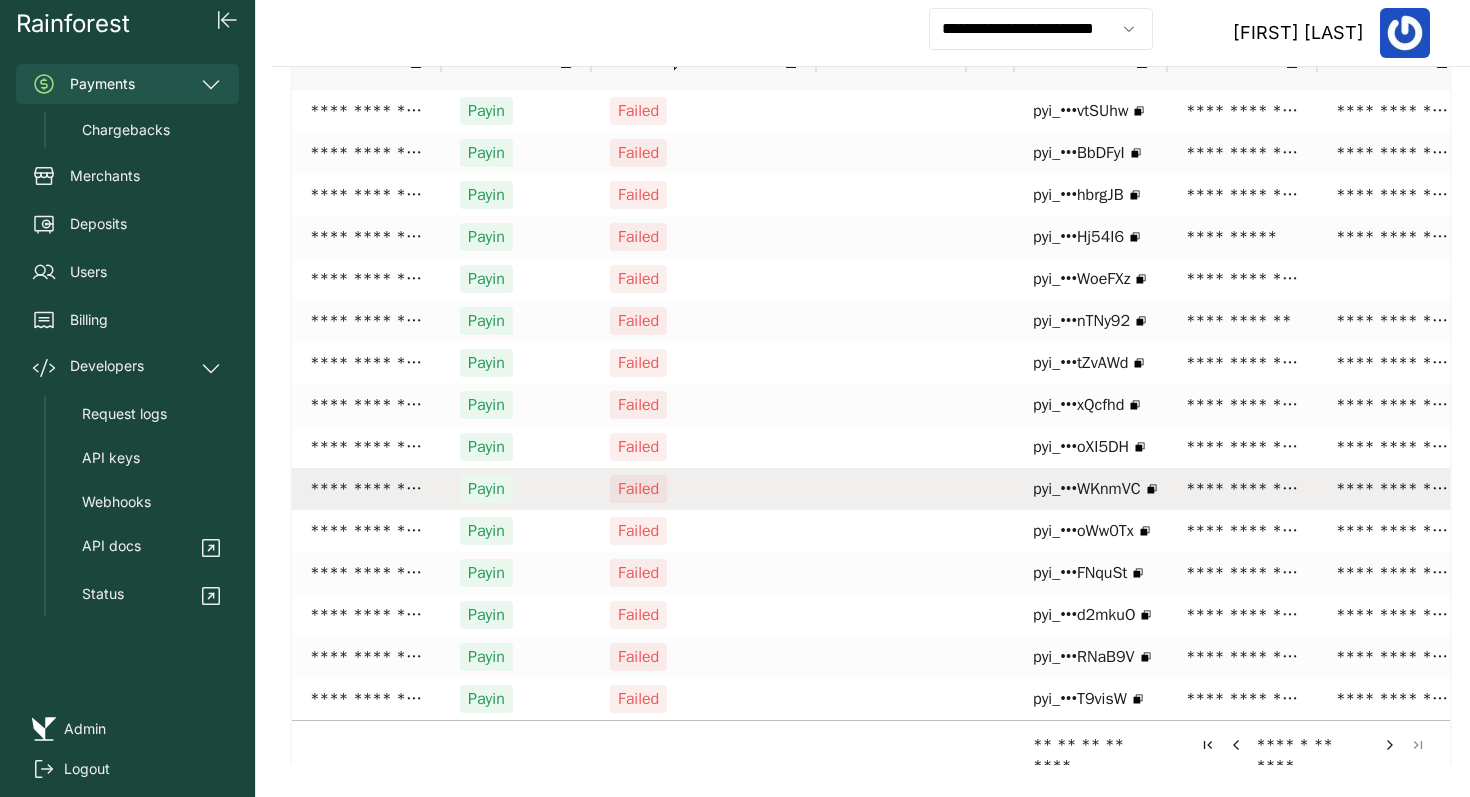 scroll, scrollTop: 105, scrollLeft: 0, axis: vertical 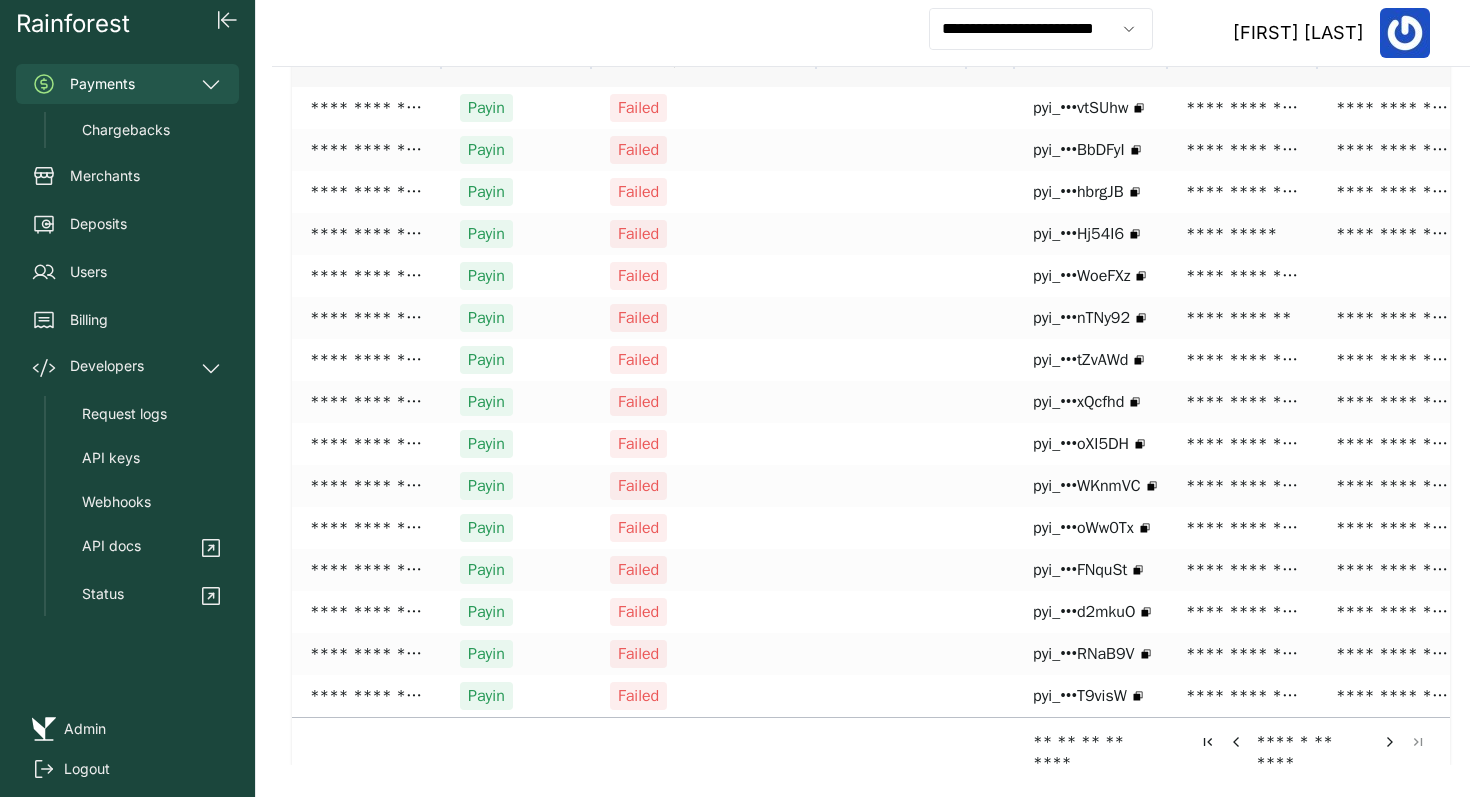 click at bounding box center (1390, 742) 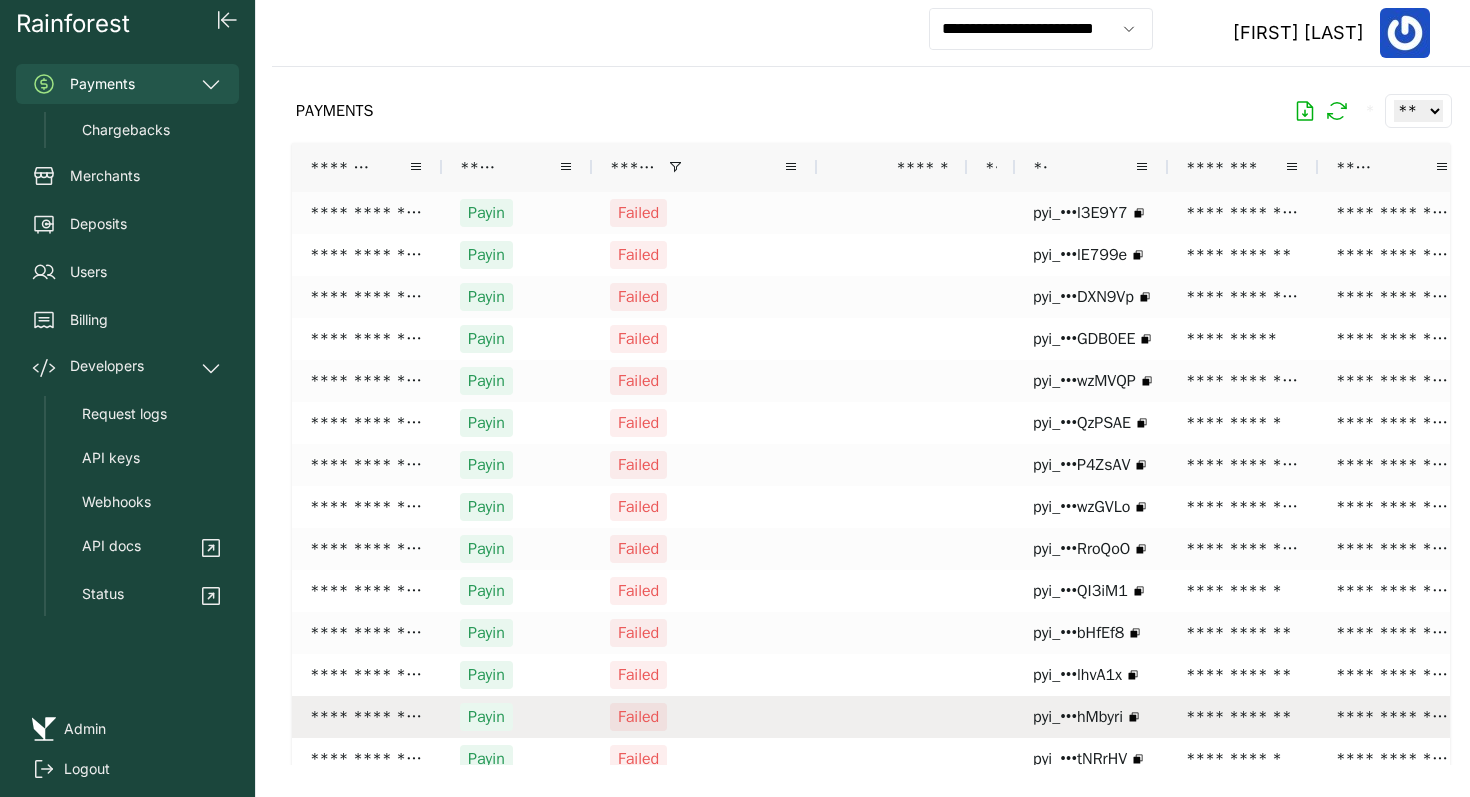scroll, scrollTop: 105, scrollLeft: 0, axis: vertical 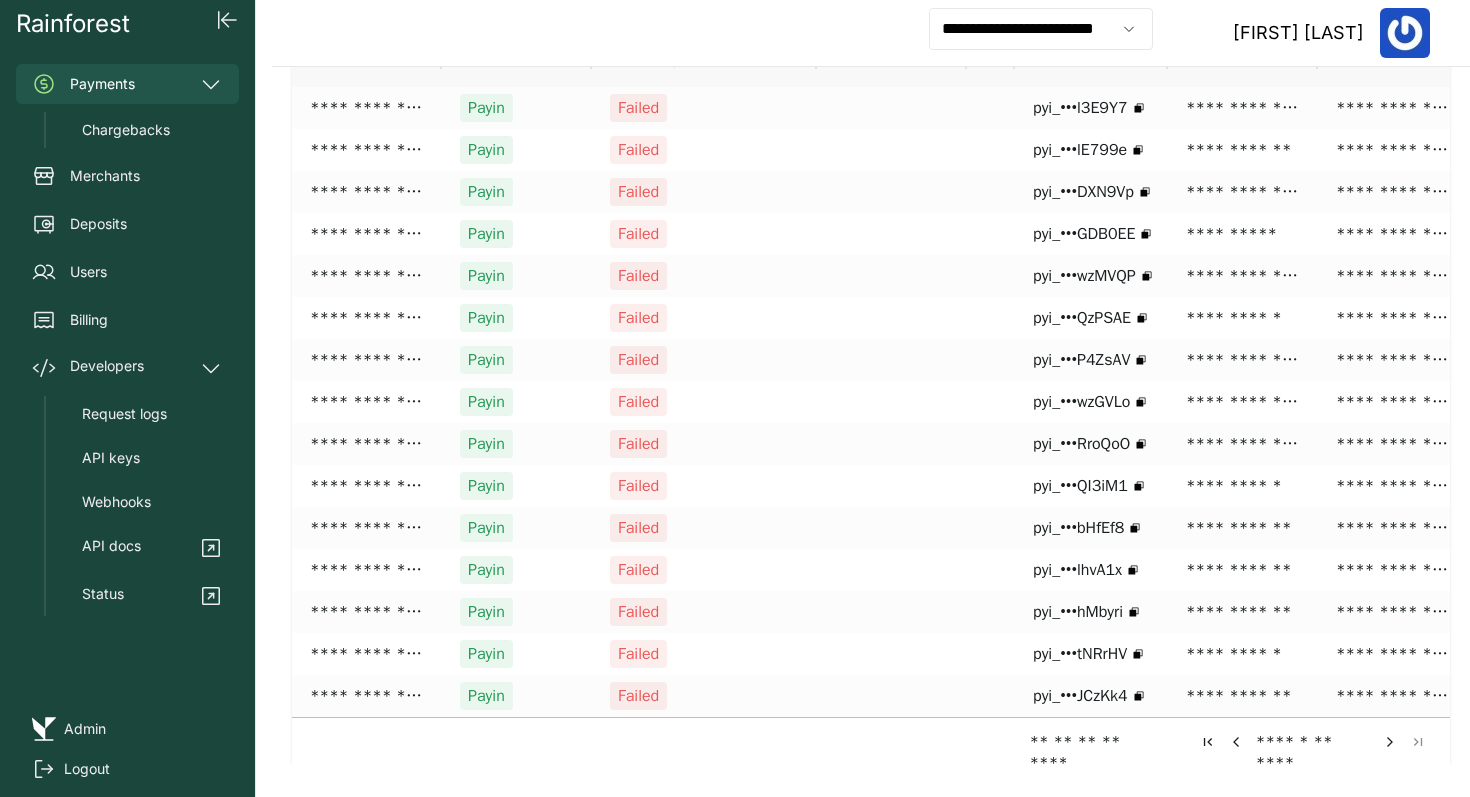 click at bounding box center (1390, 742) 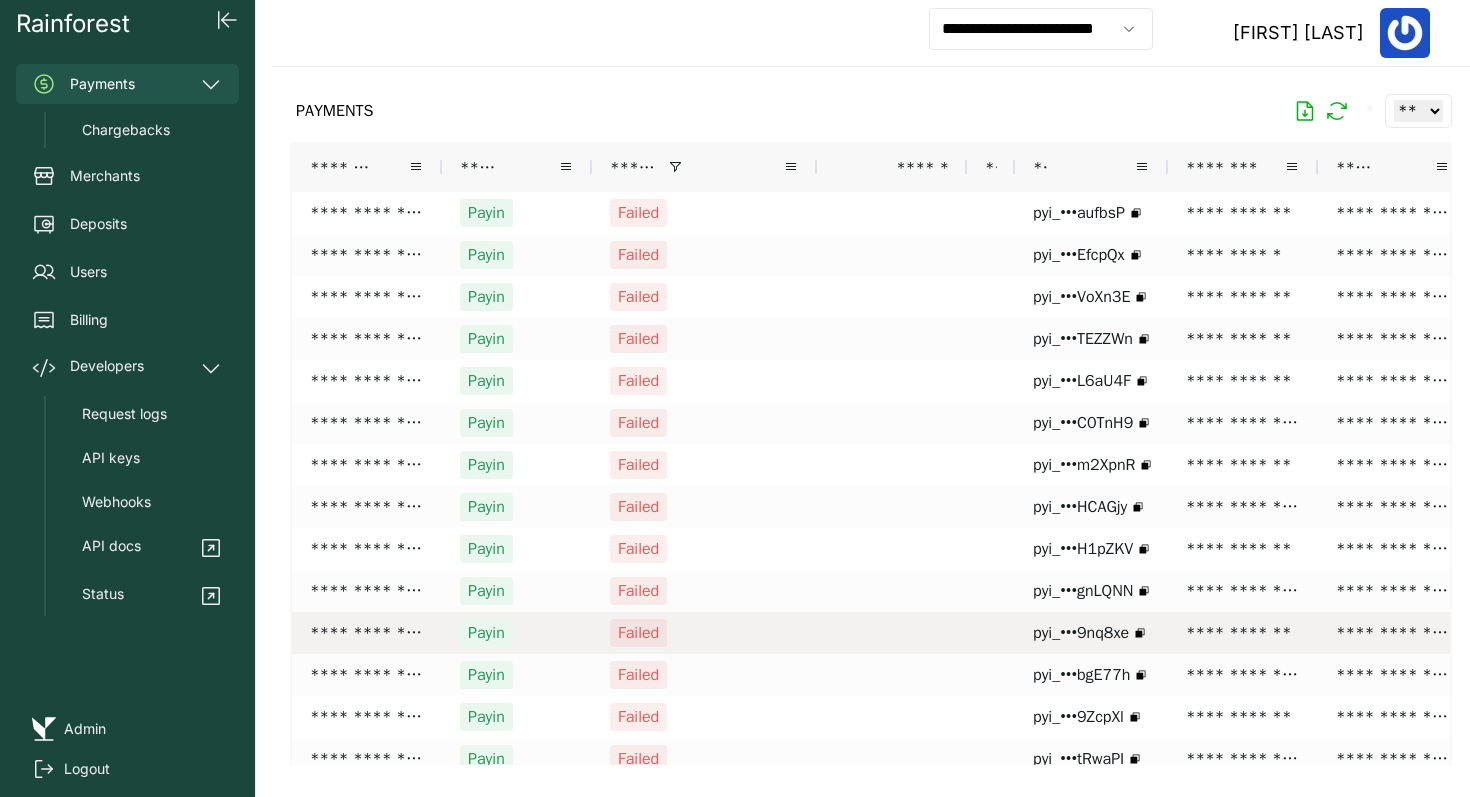 scroll, scrollTop: 105, scrollLeft: 0, axis: vertical 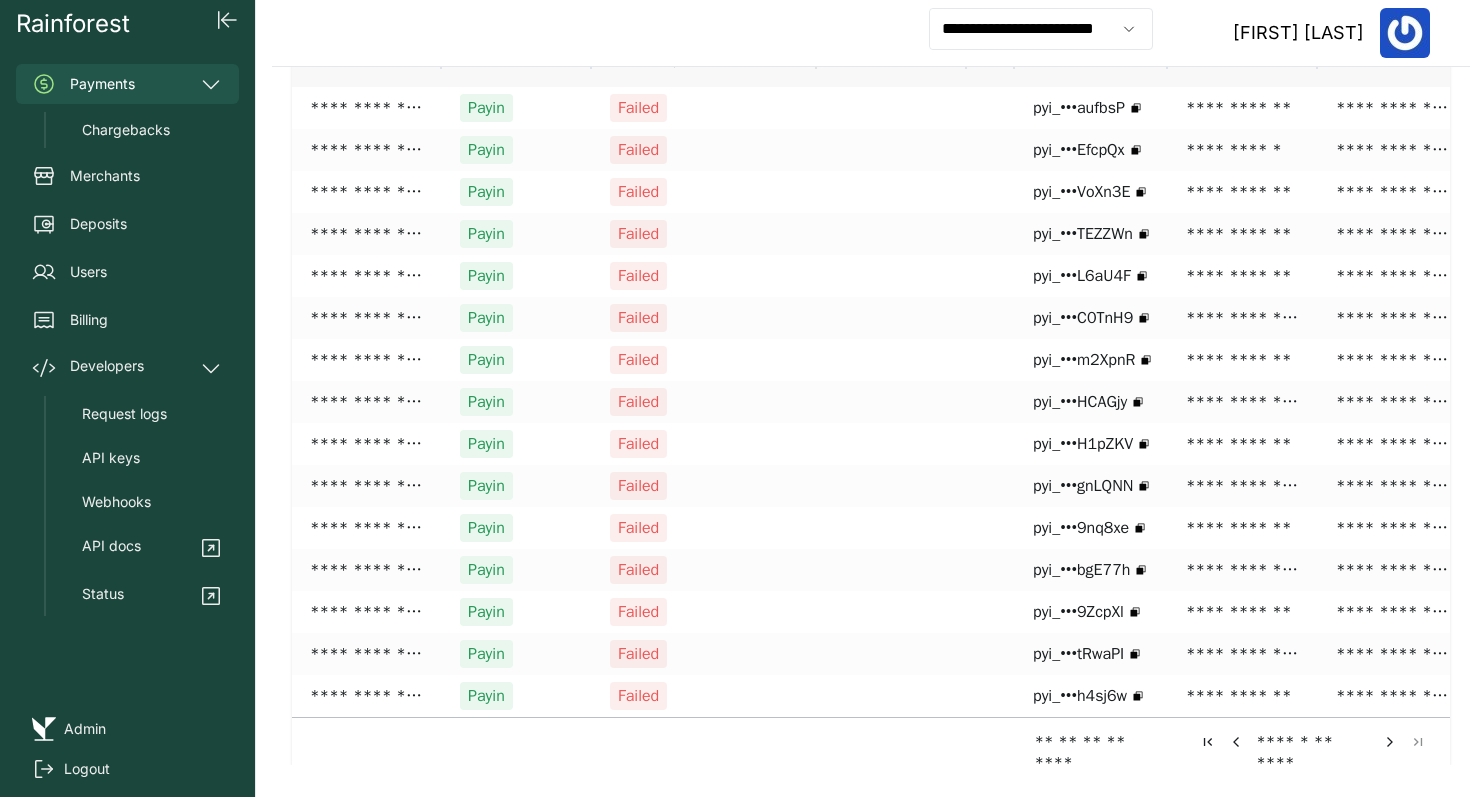 click at bounding box center (1390, 742) 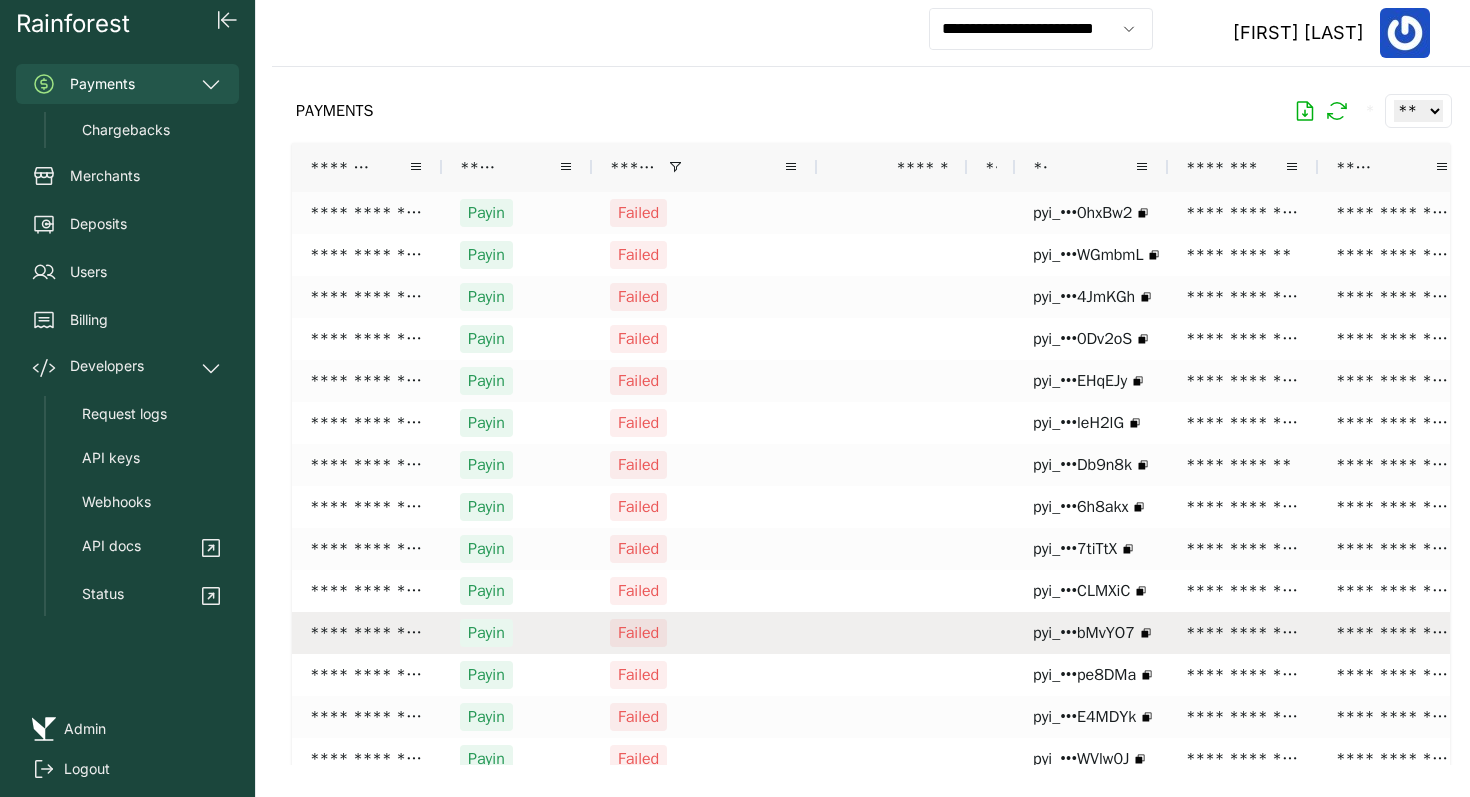 scroll, scrollTop: 105, scrollLeft: 0, axis: vertical 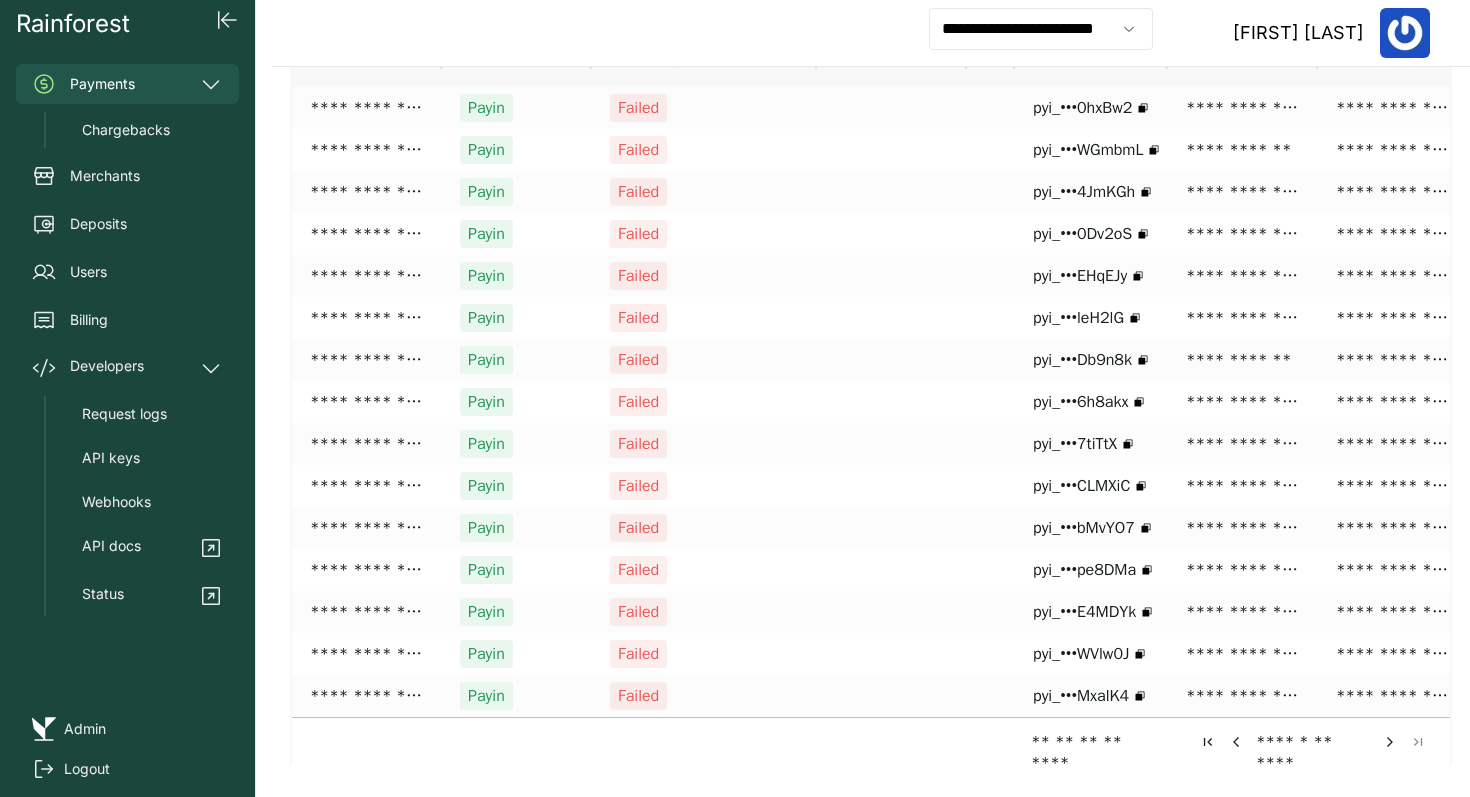 click at bounding box center [1390, 742] 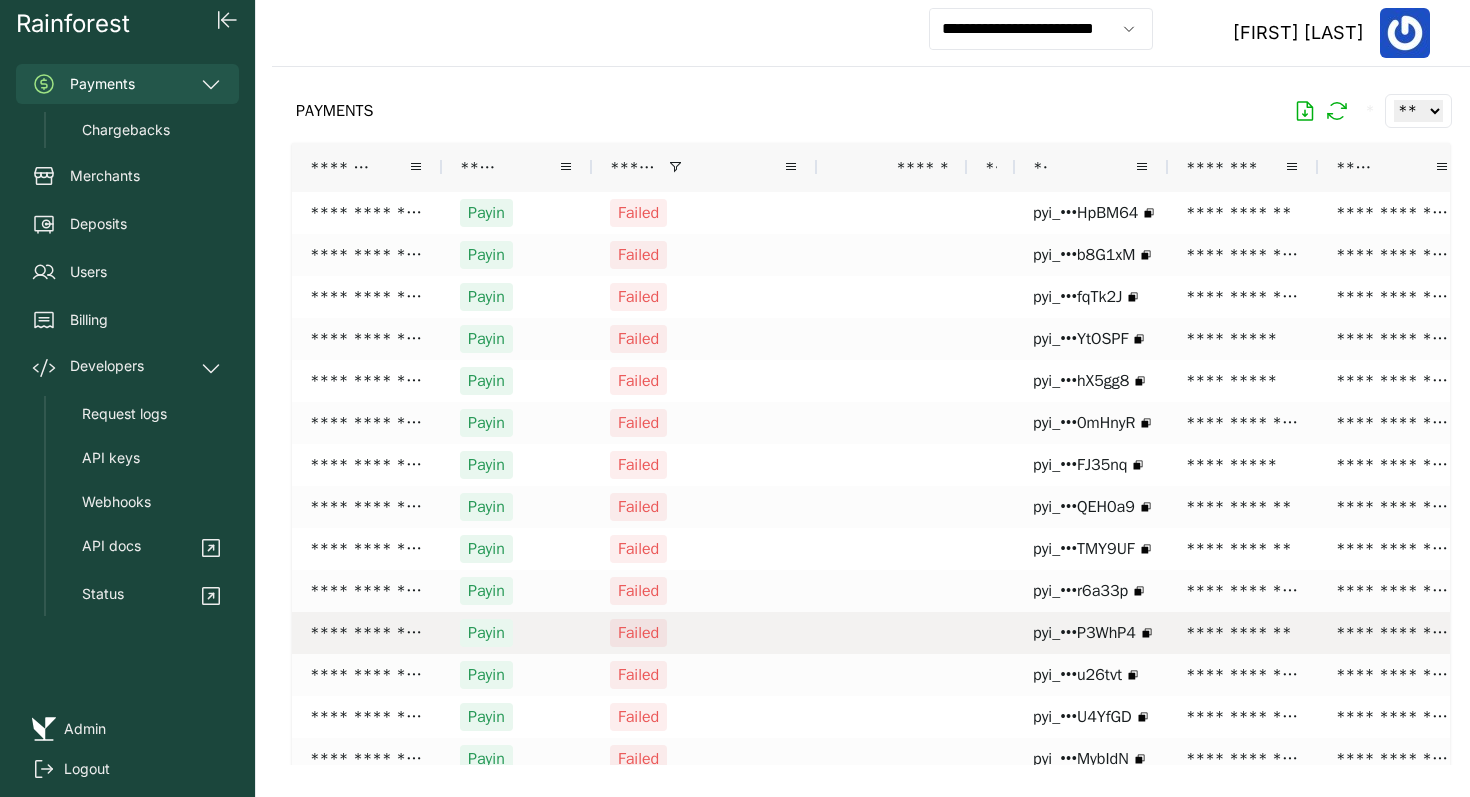 scroll, scrollTop: 105, scrollLeft: 0, axis: vertical 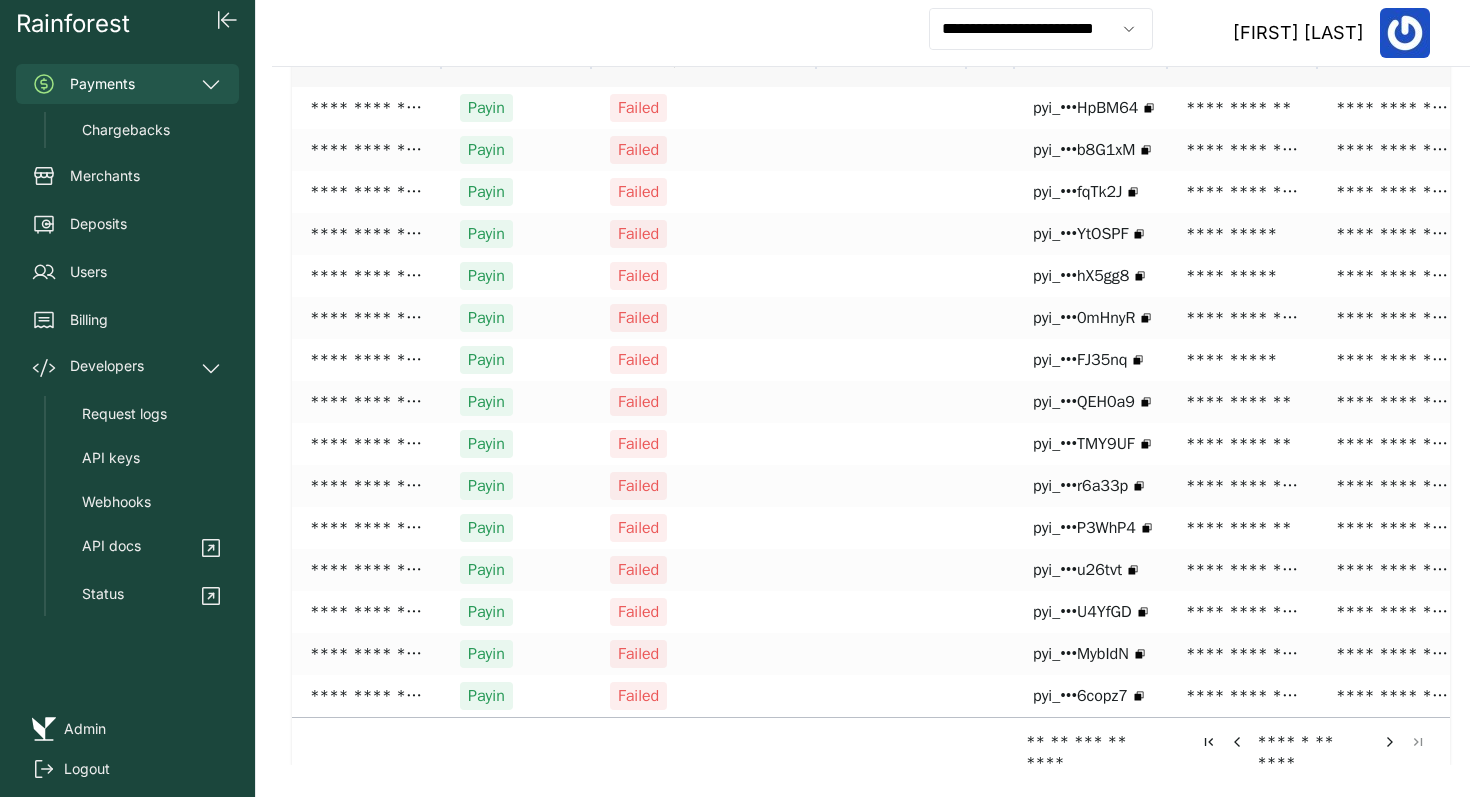 click at bounding box center [1390, 742] 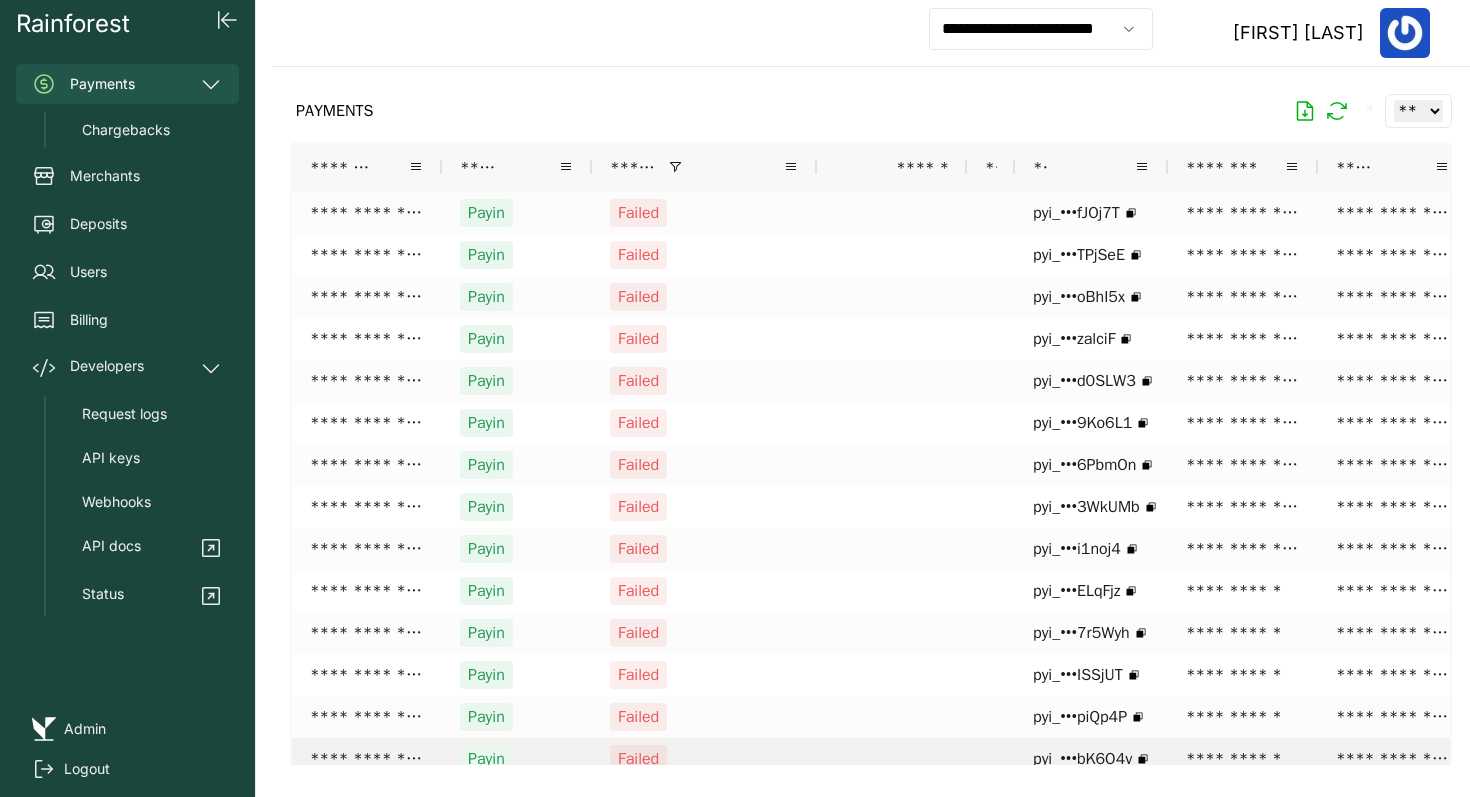 scroll, scrollTop: 105, scrollLeft: 0, axis: vertical 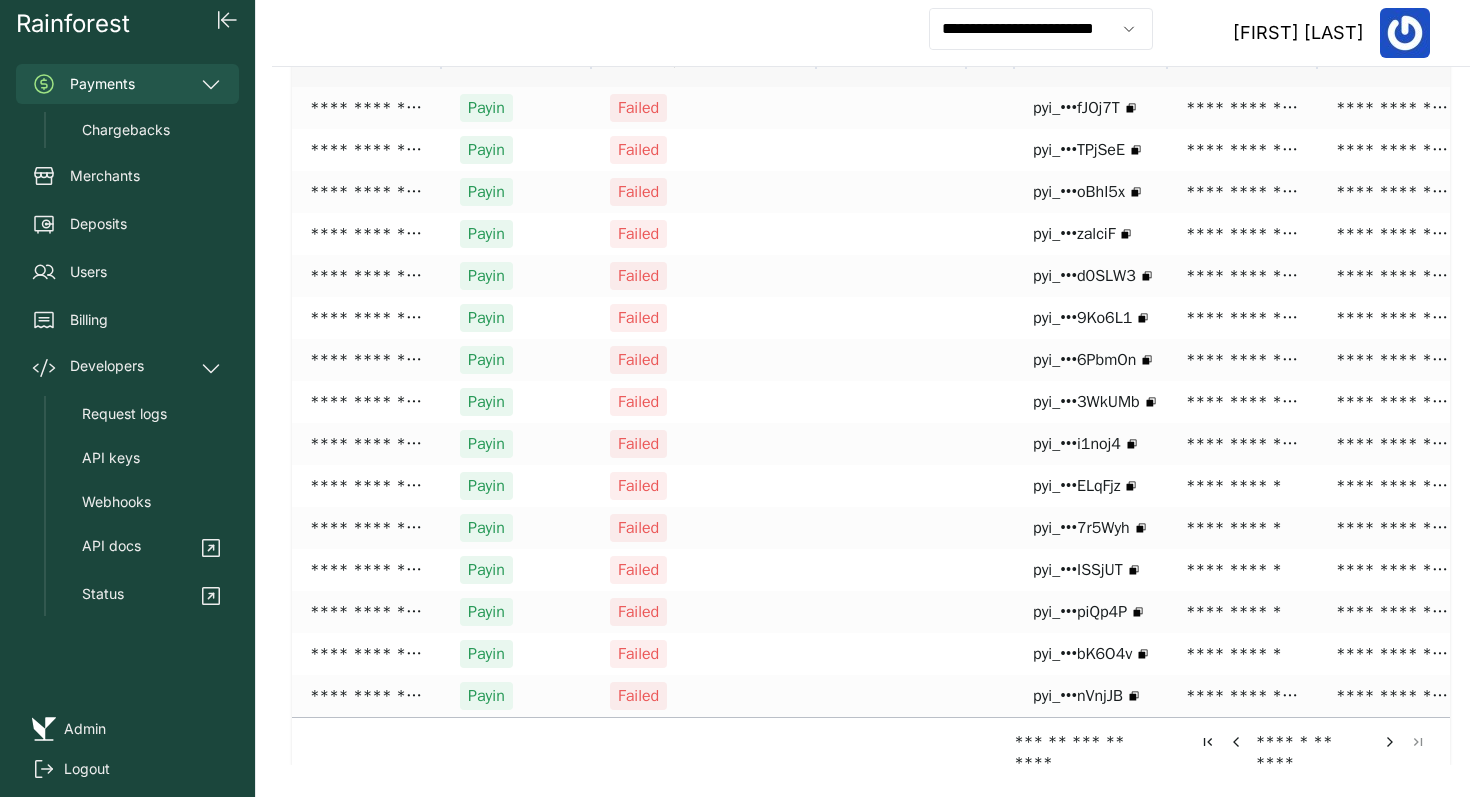 click at bounding box center [1390, 742] 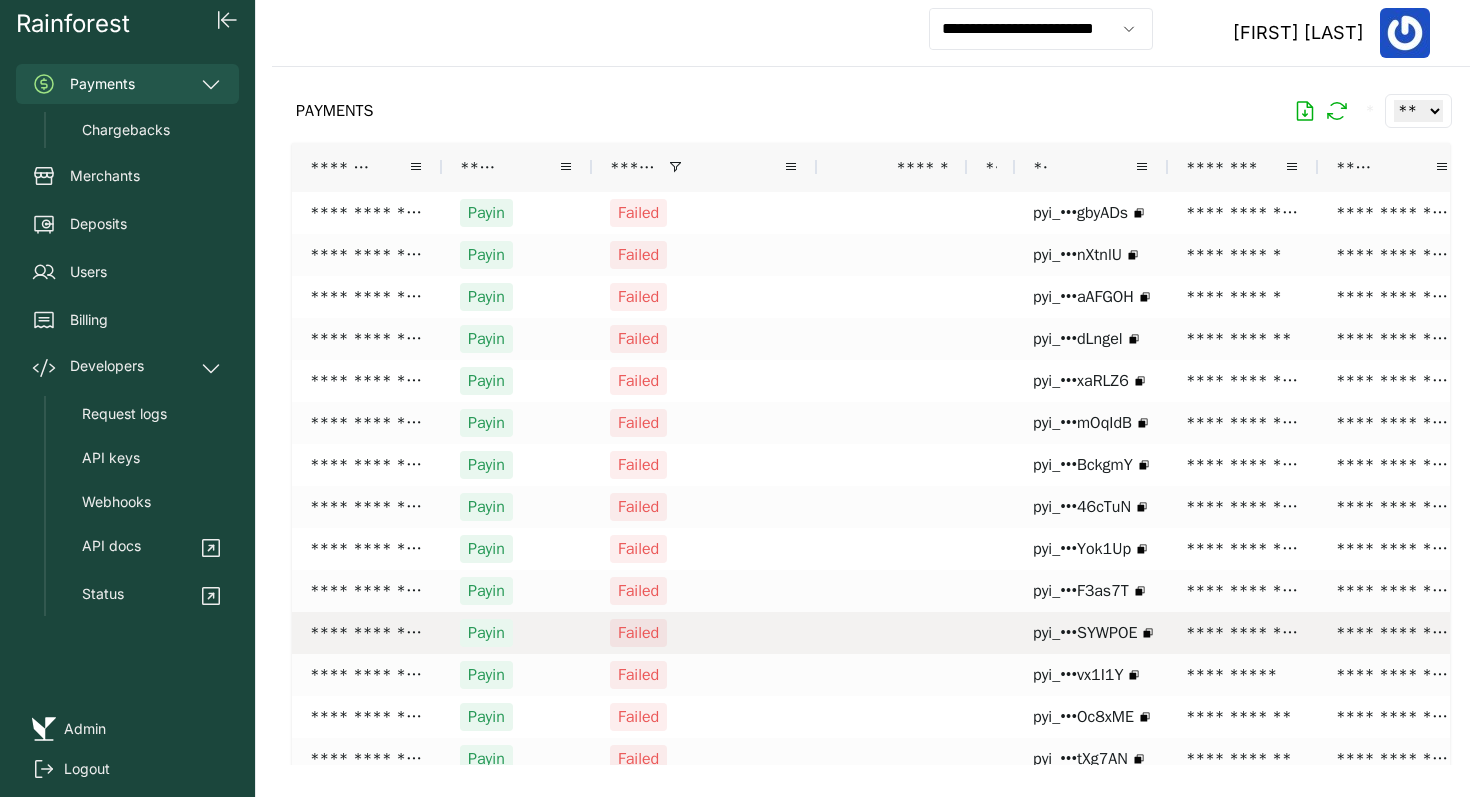 scroll, scrollTop: 105, scrollLeft: 0, axis: vertical 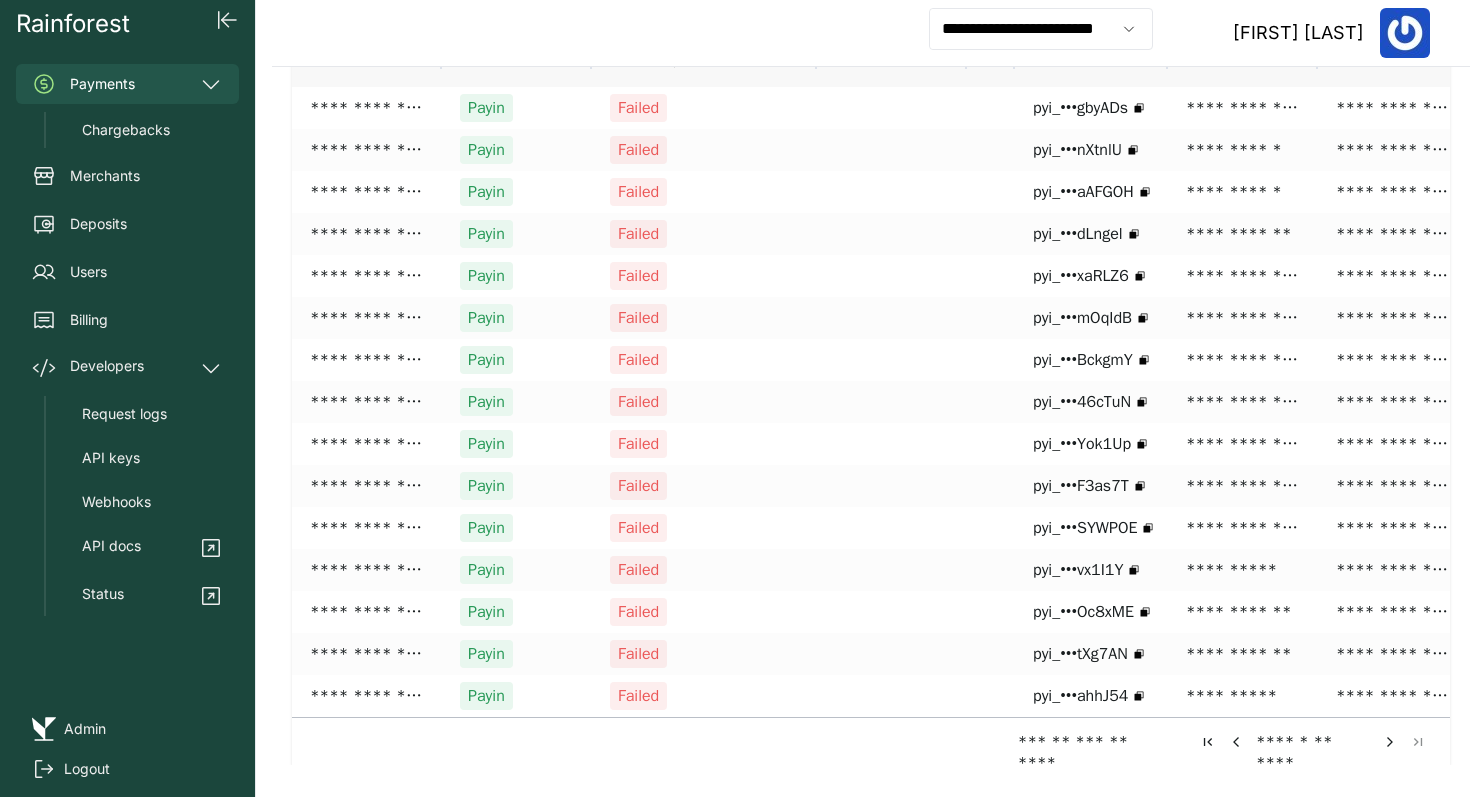 click at bounding box center (1390, 742) 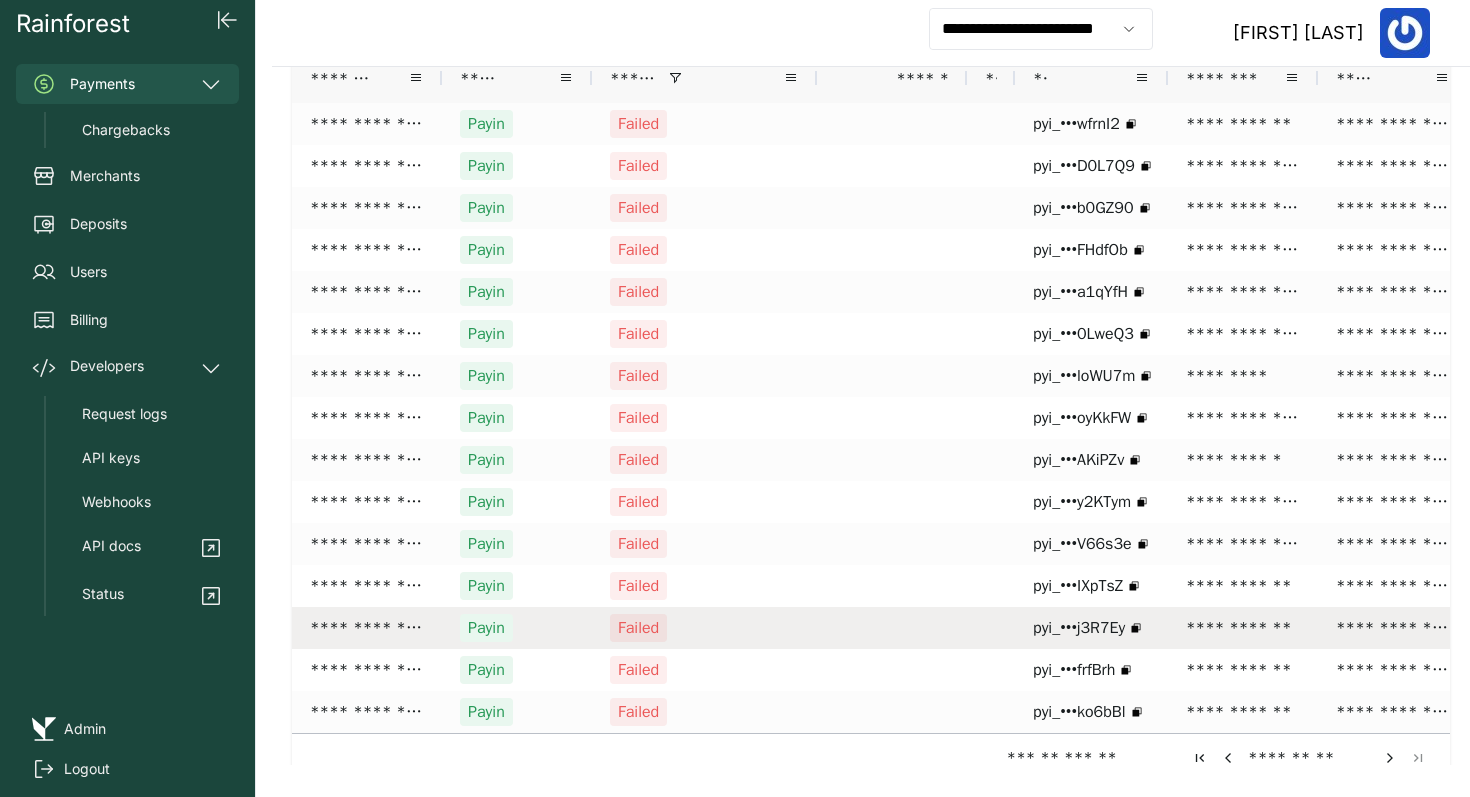 scroll, scrollTop: 105, scrollLeft: 0, axis: vertical 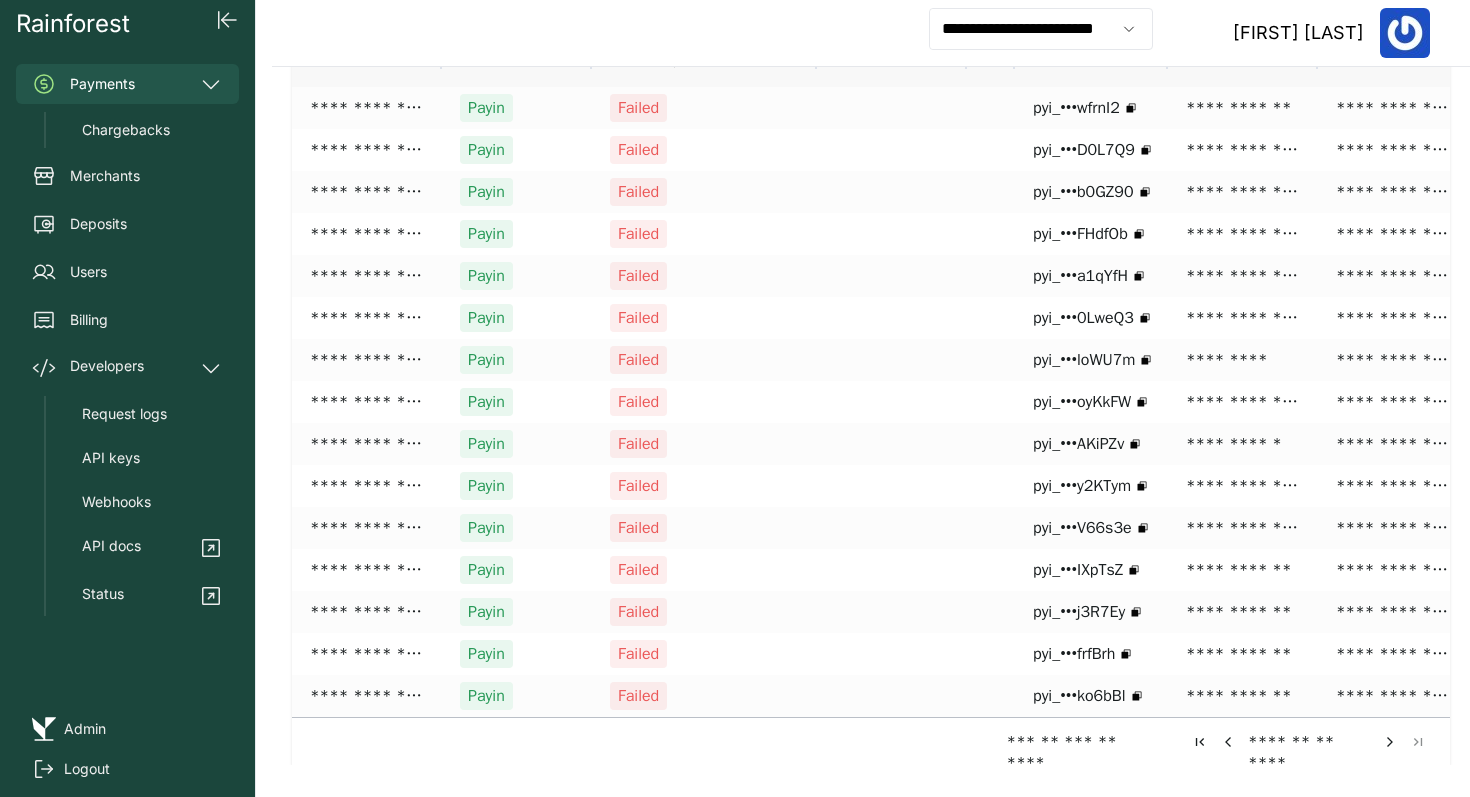 click at bounding box center (1390, 742) 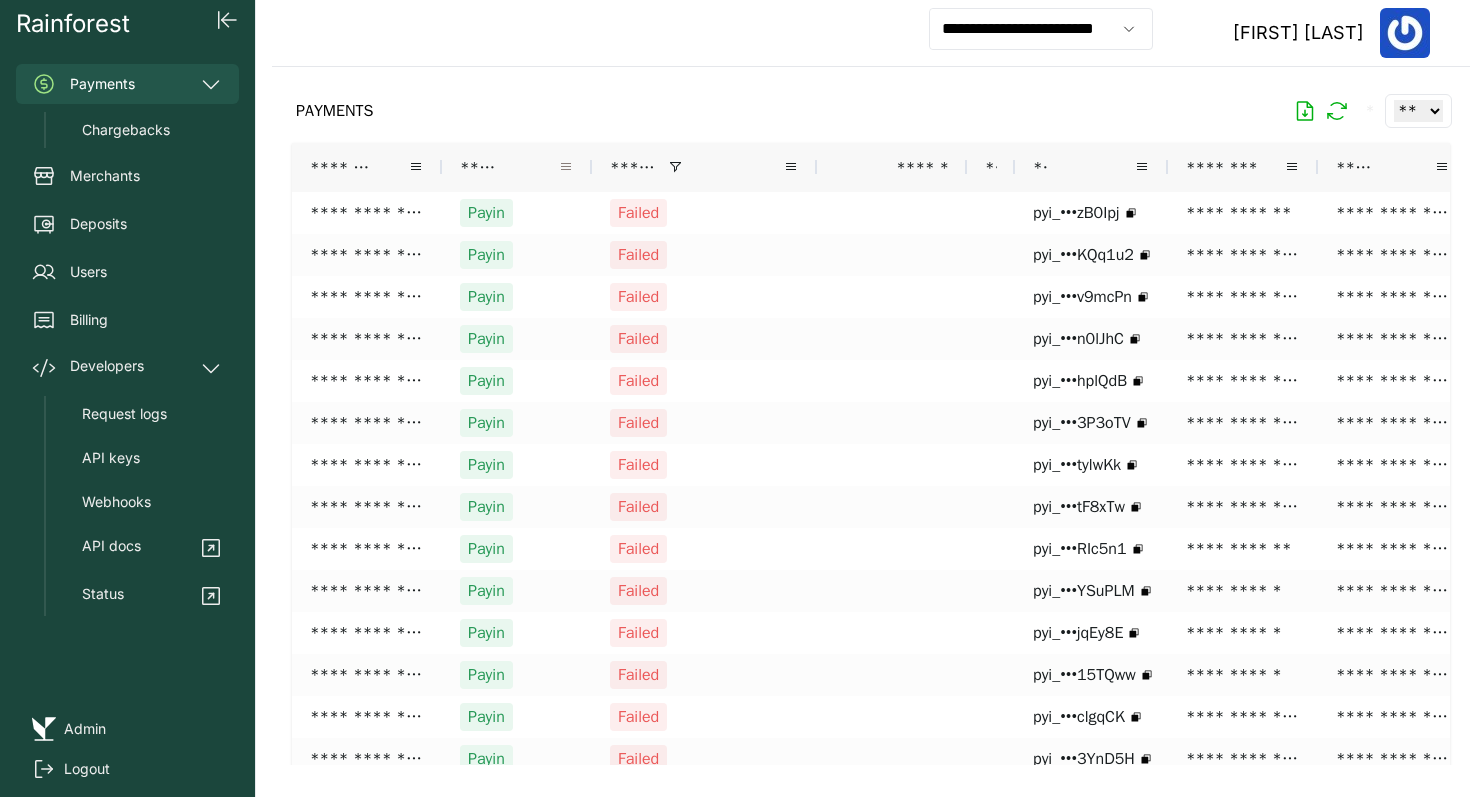 click at bounding box center (566, 167) 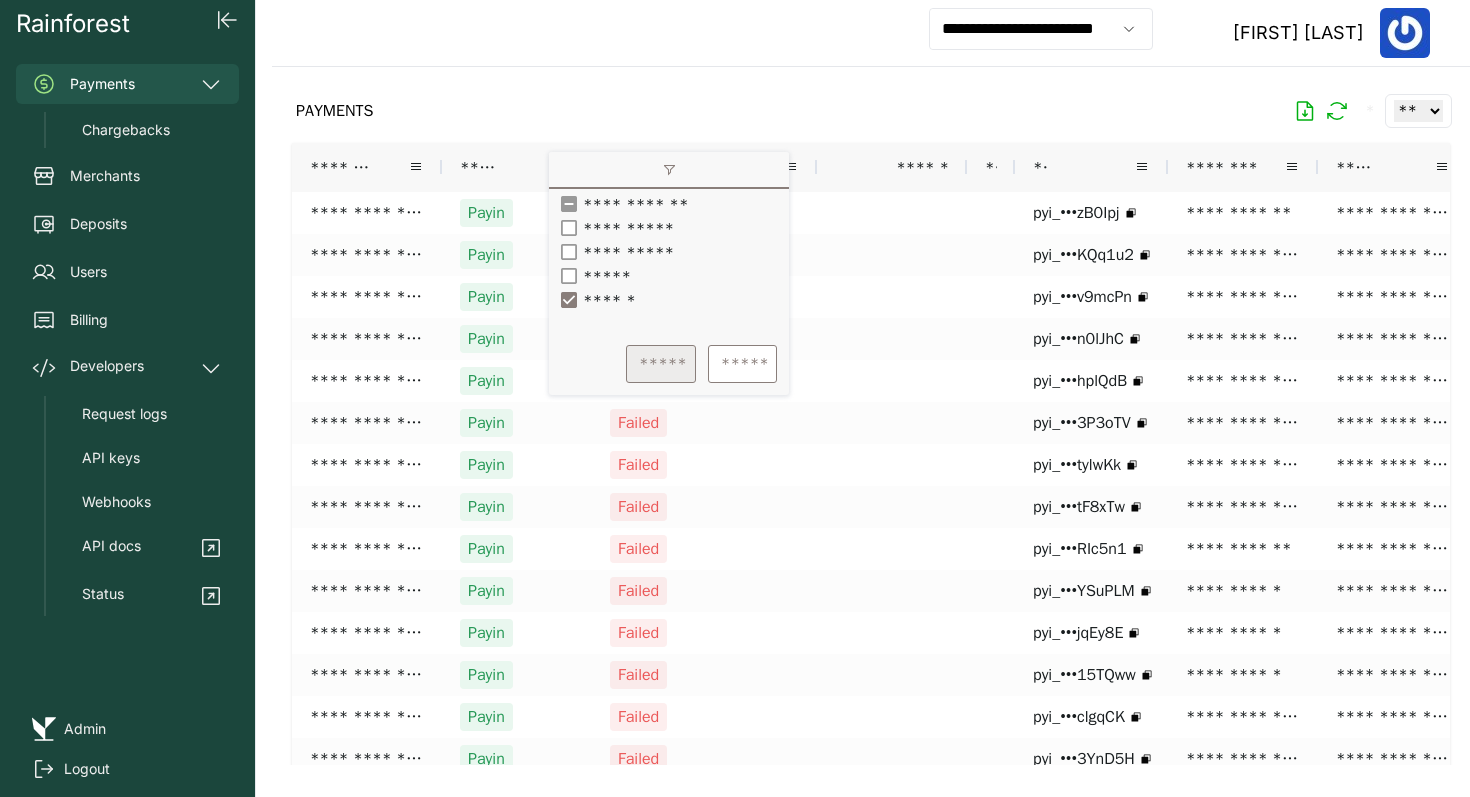 click on "*****" at bounding box center [661, 364] 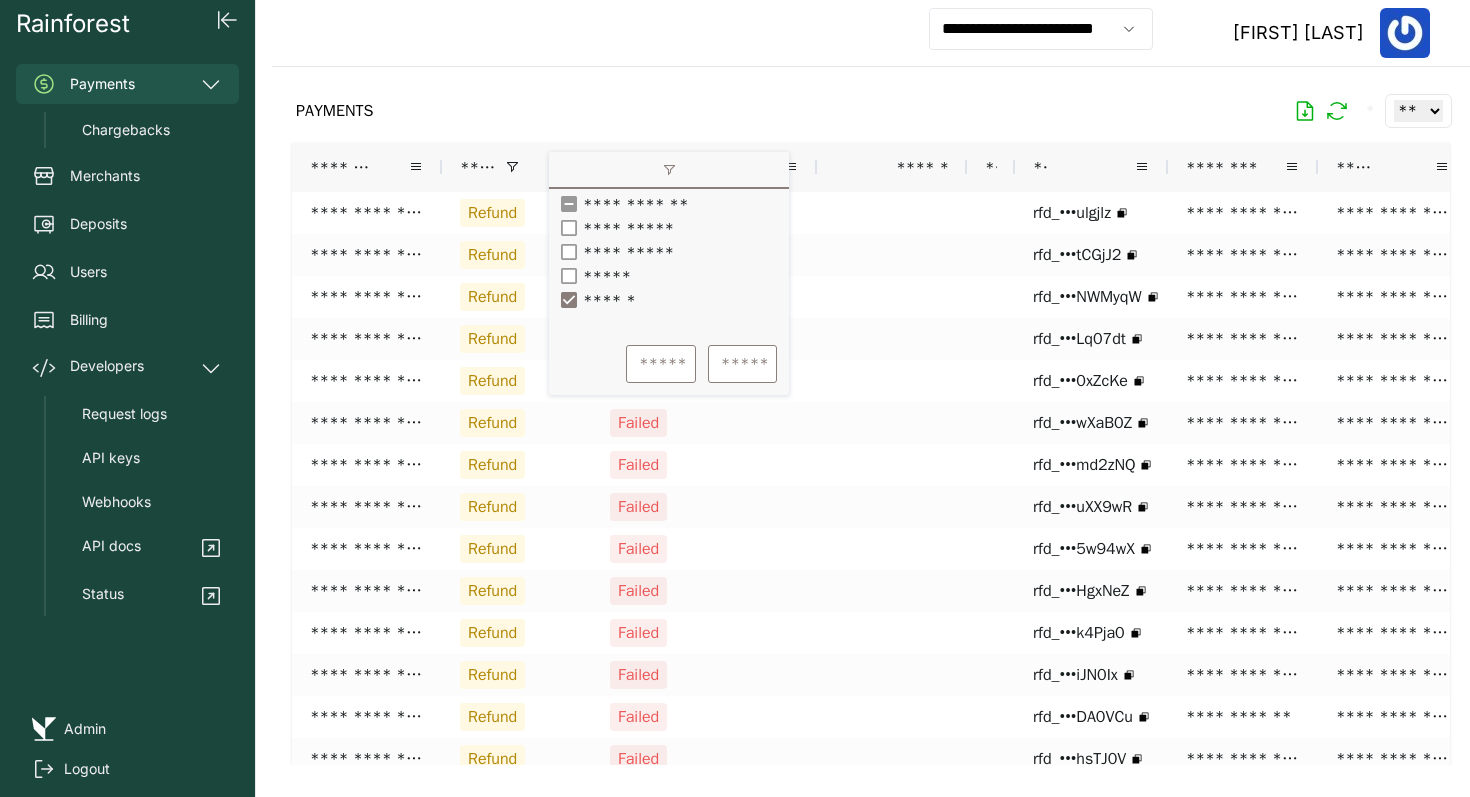 click on "PAYMENTS * ** ** ** ***" at bounding box center [871, 111] 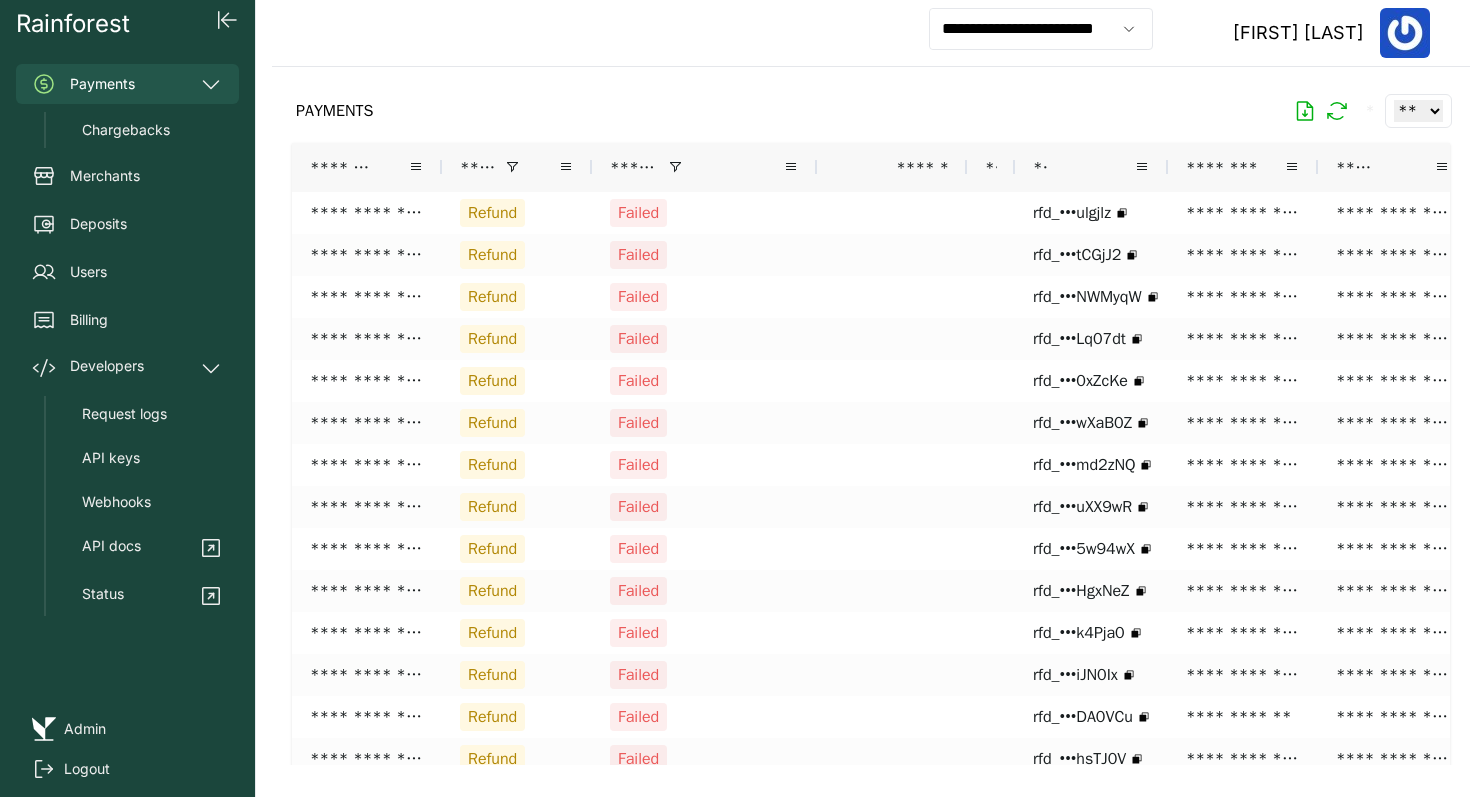 click on "*******" at bounding box center [359, 167] 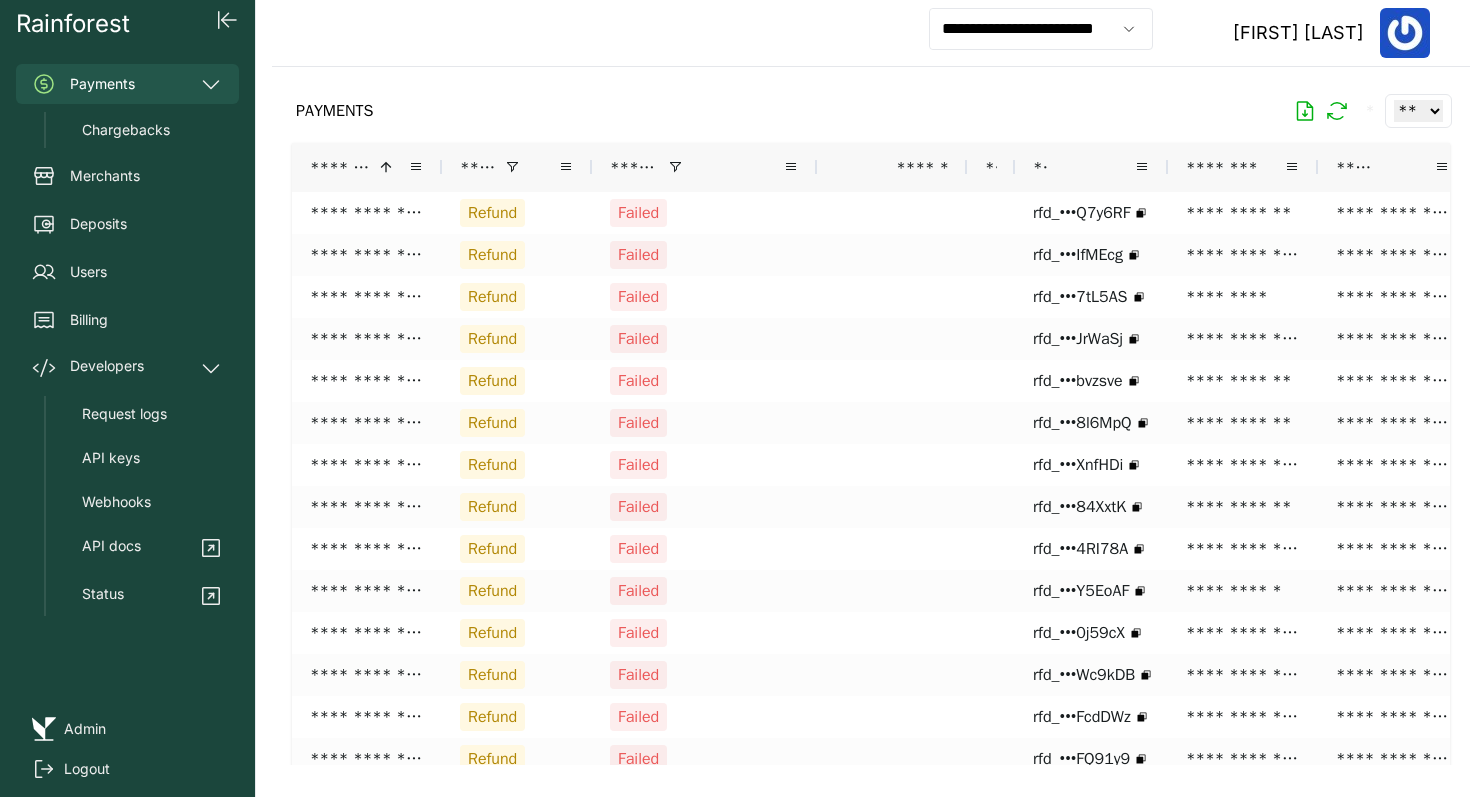 click at bounding box center [383, 167] 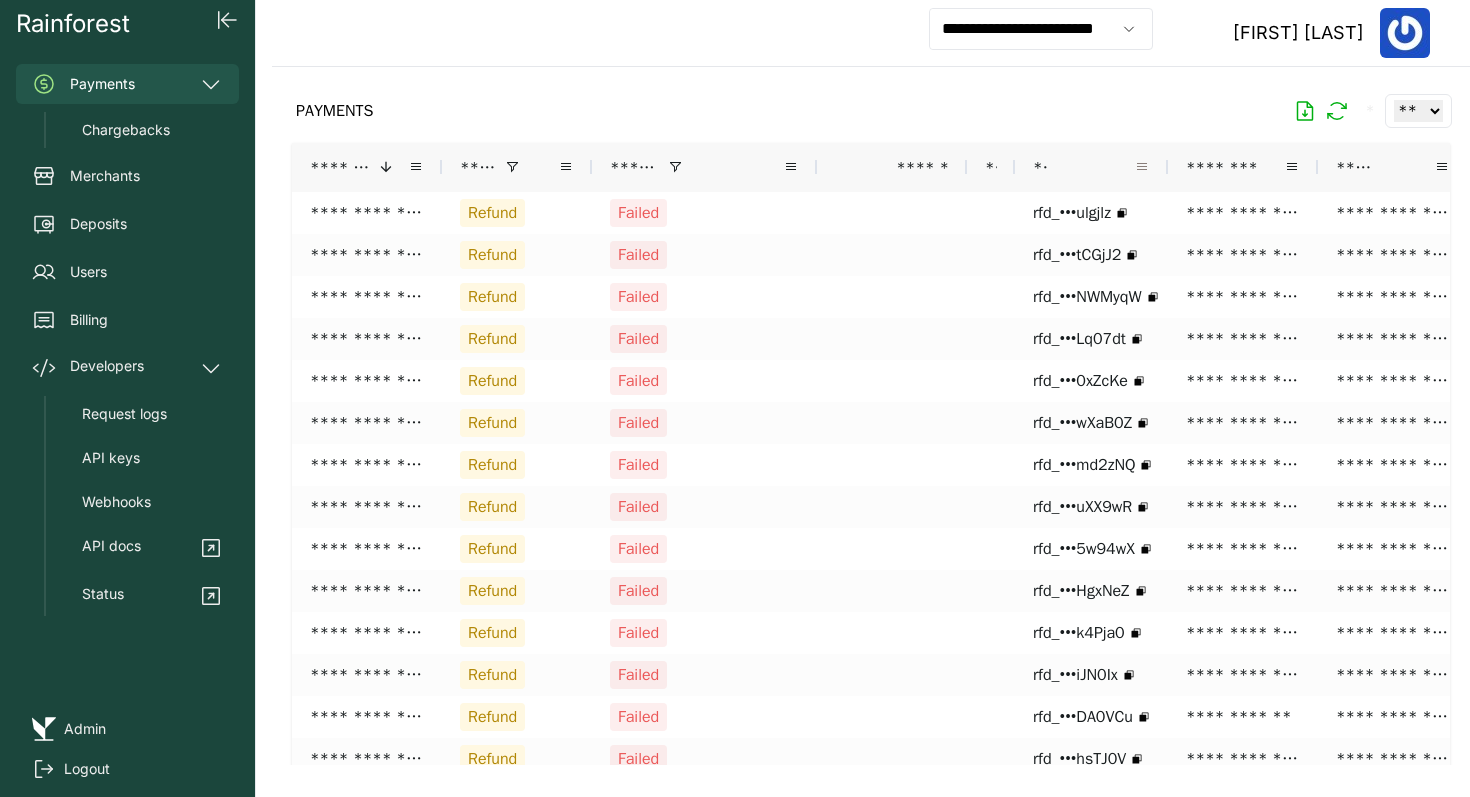 click at bounding box center [1142, 167] 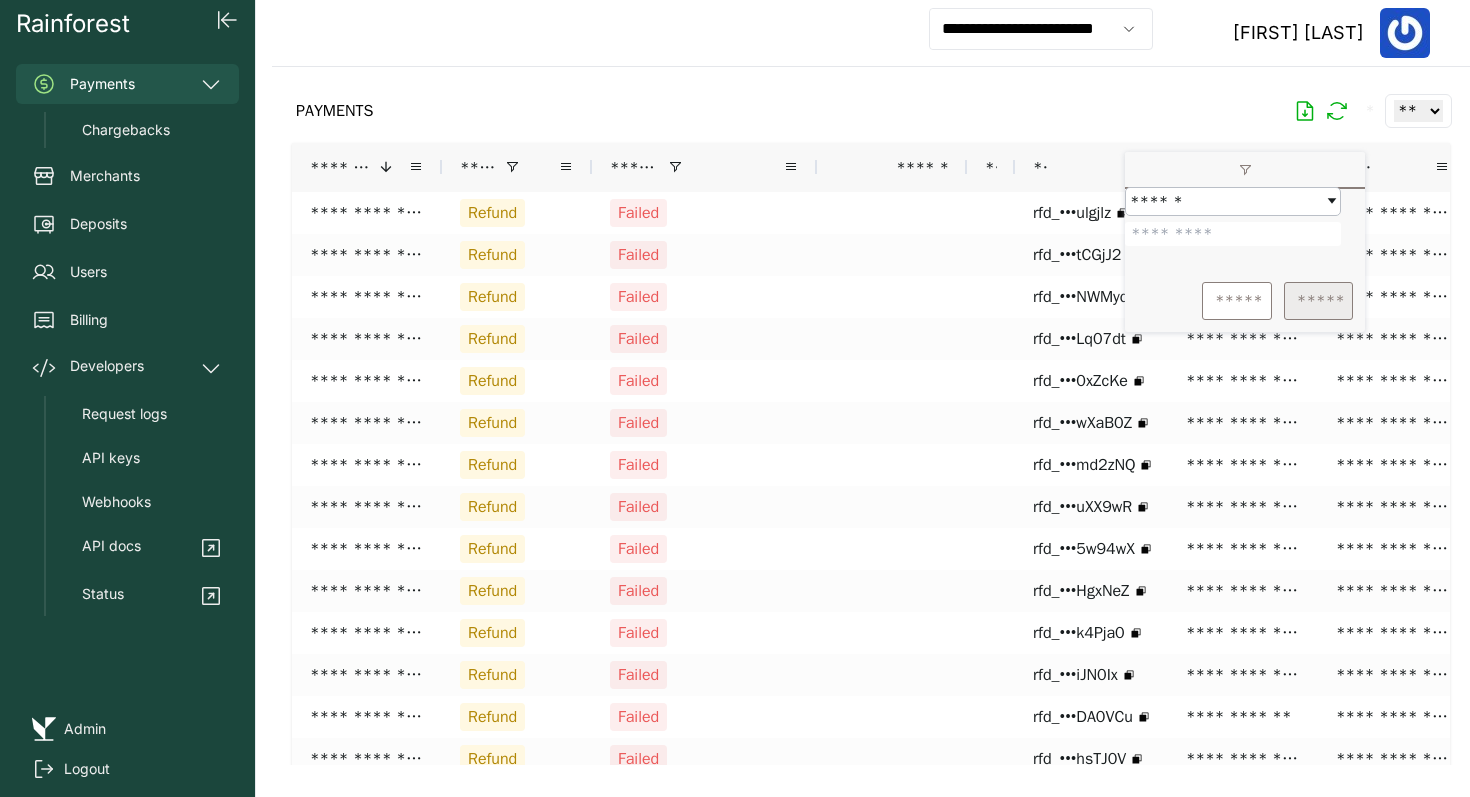 click on "*****" at bounding box center [1318, 301] 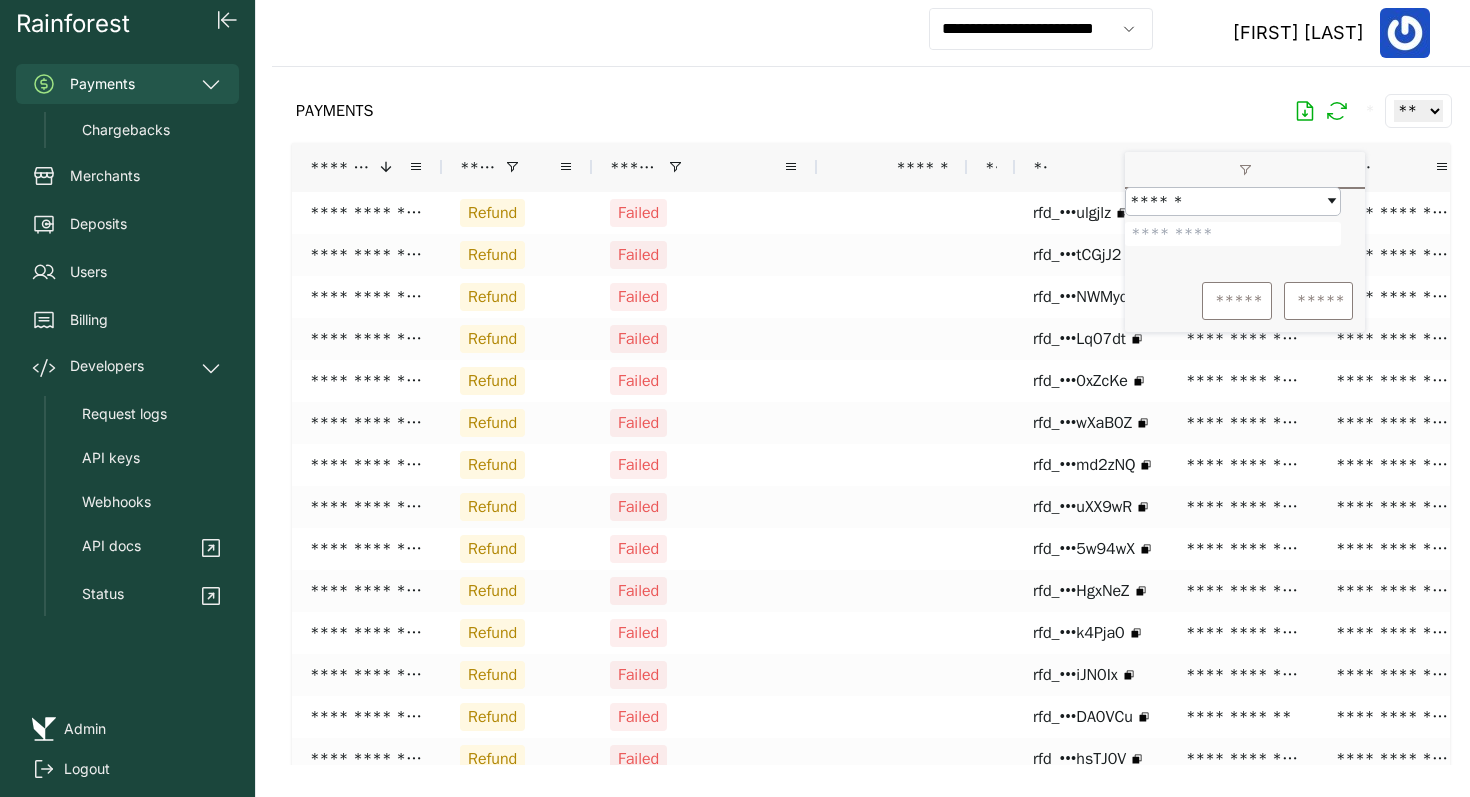 click on "PAYMENTS * ** ** ** ***" at bounding box center [871, 111] 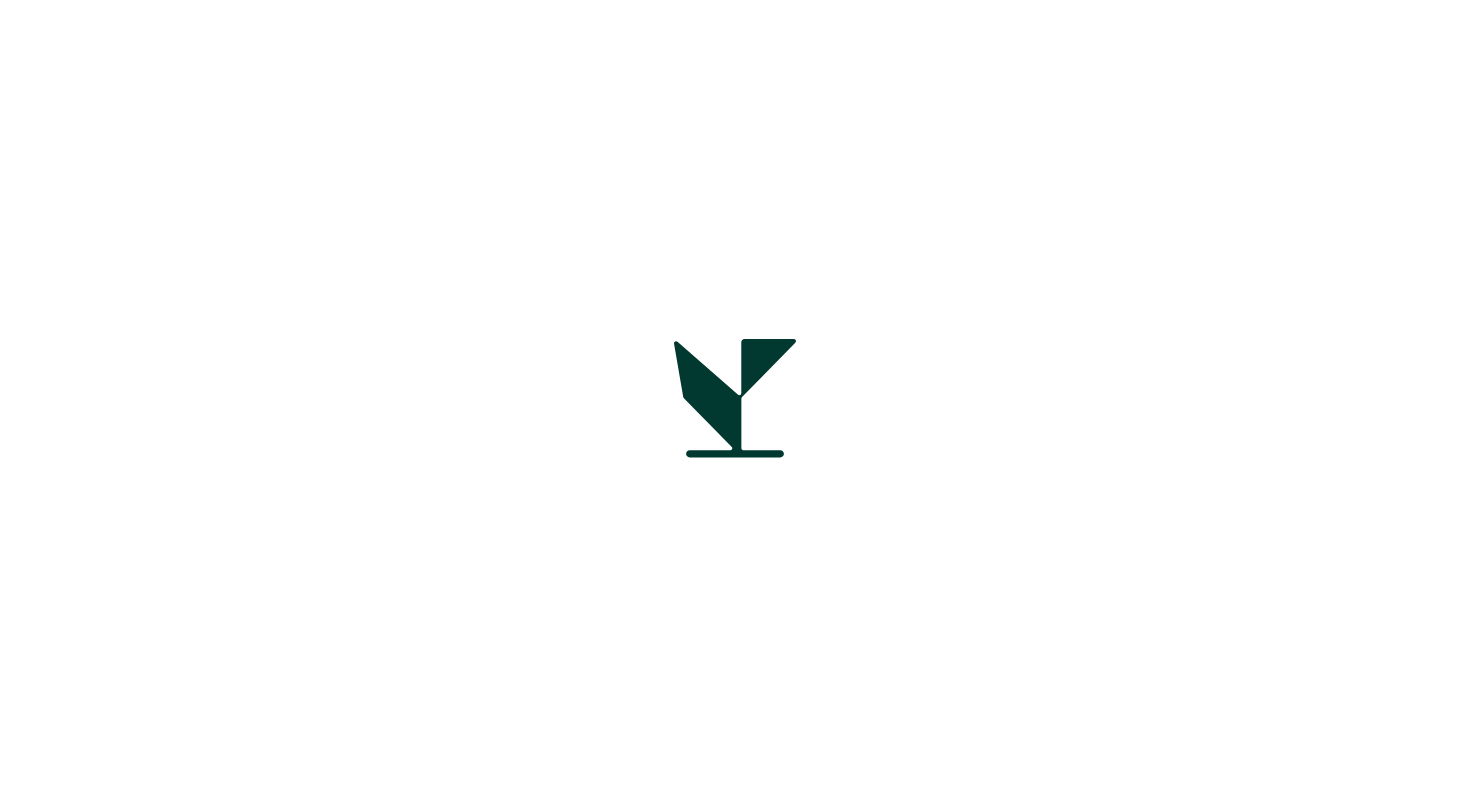 scroll, scrollTop: 0, scrollLeft: 0, axis: both 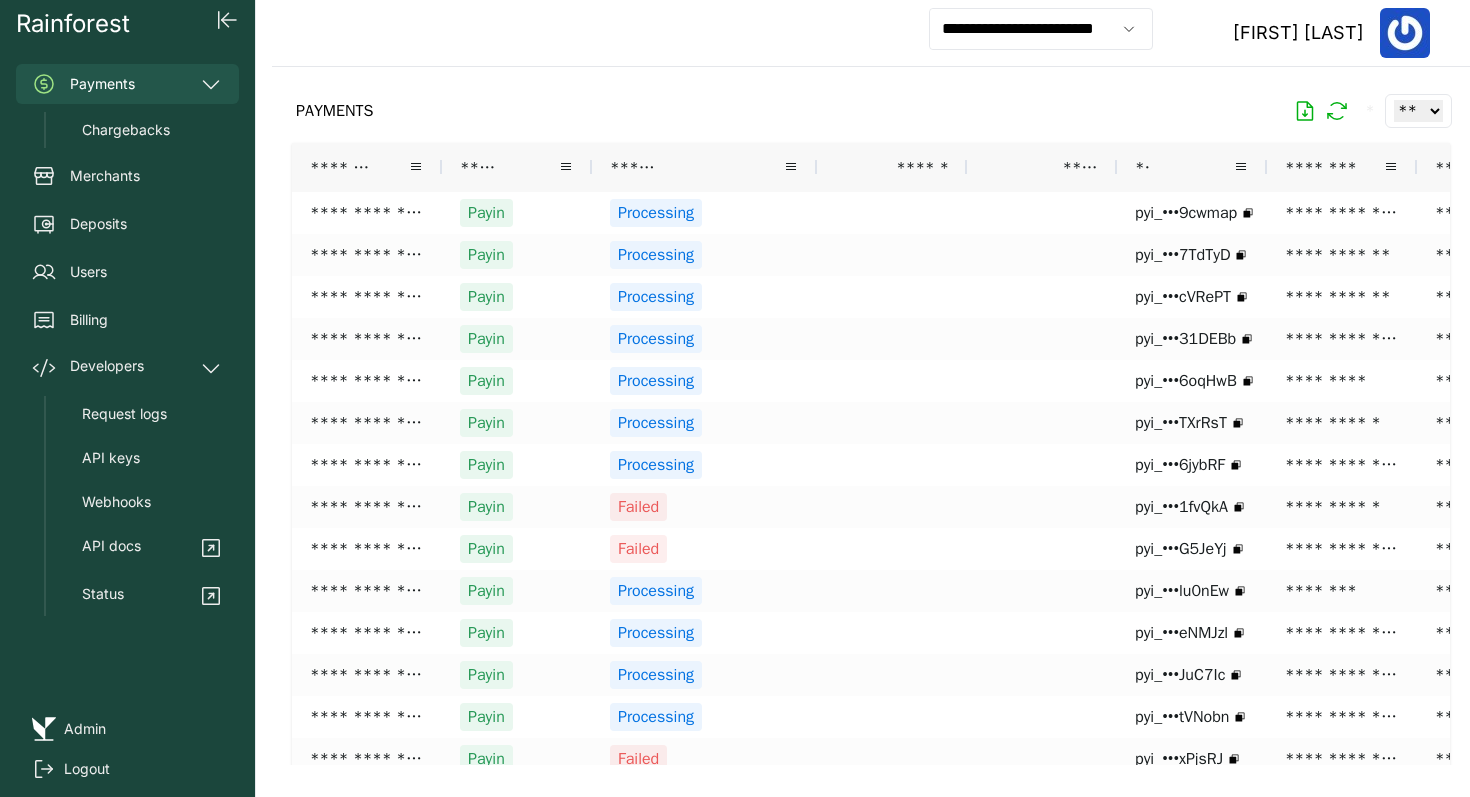 click on "**" at bounding box center (1192, 167) 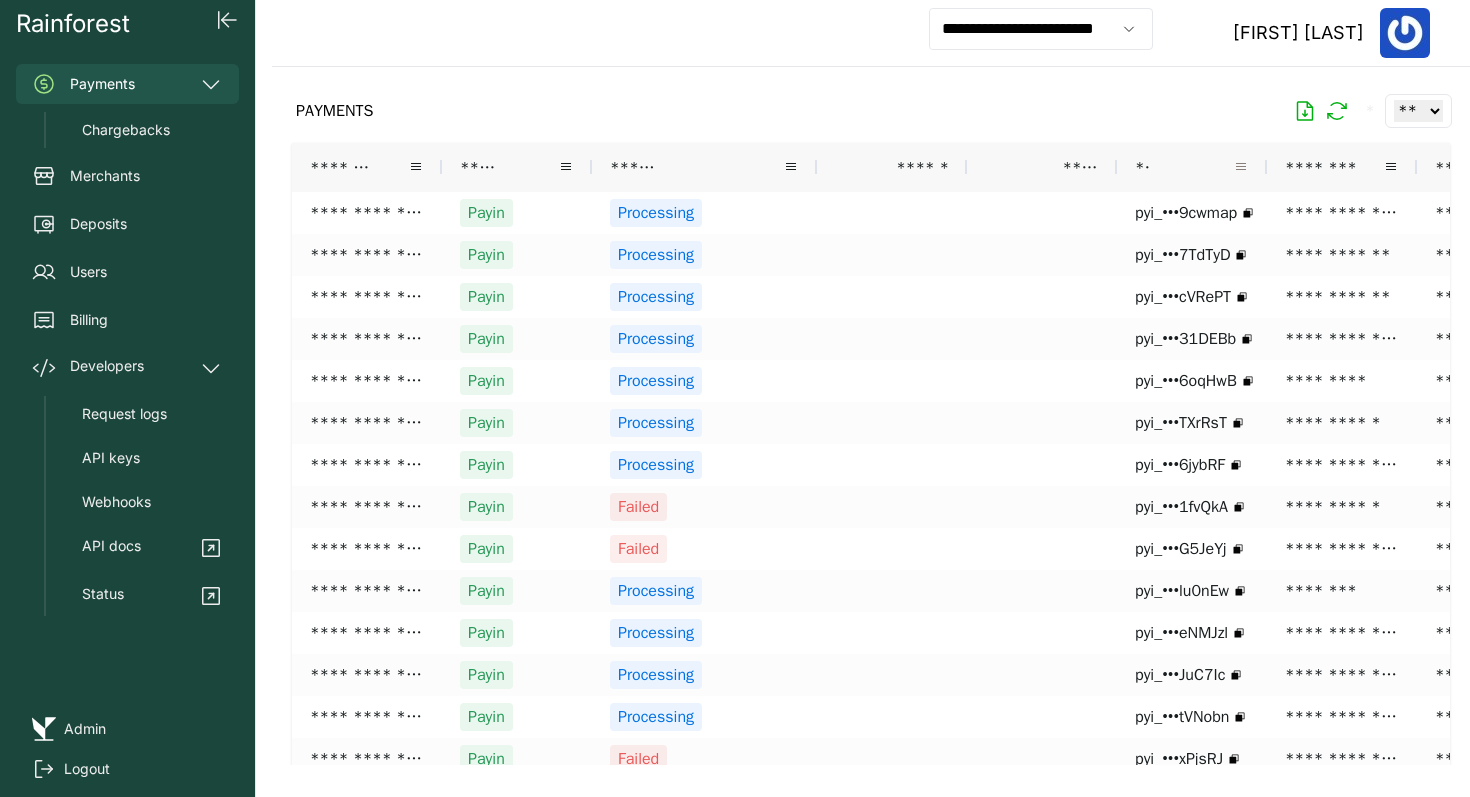 click at bounding box center [1241, 167] 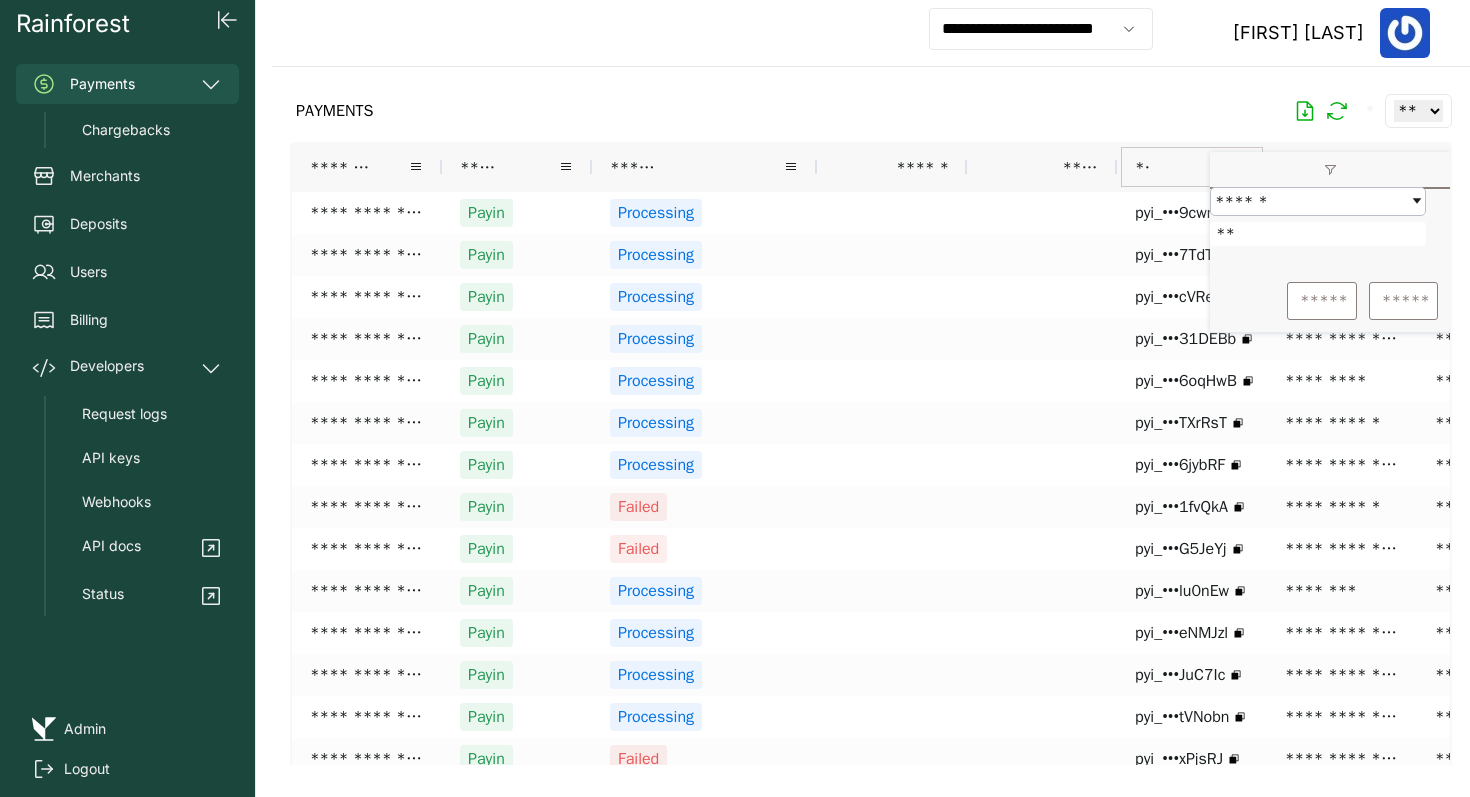 type on "*" 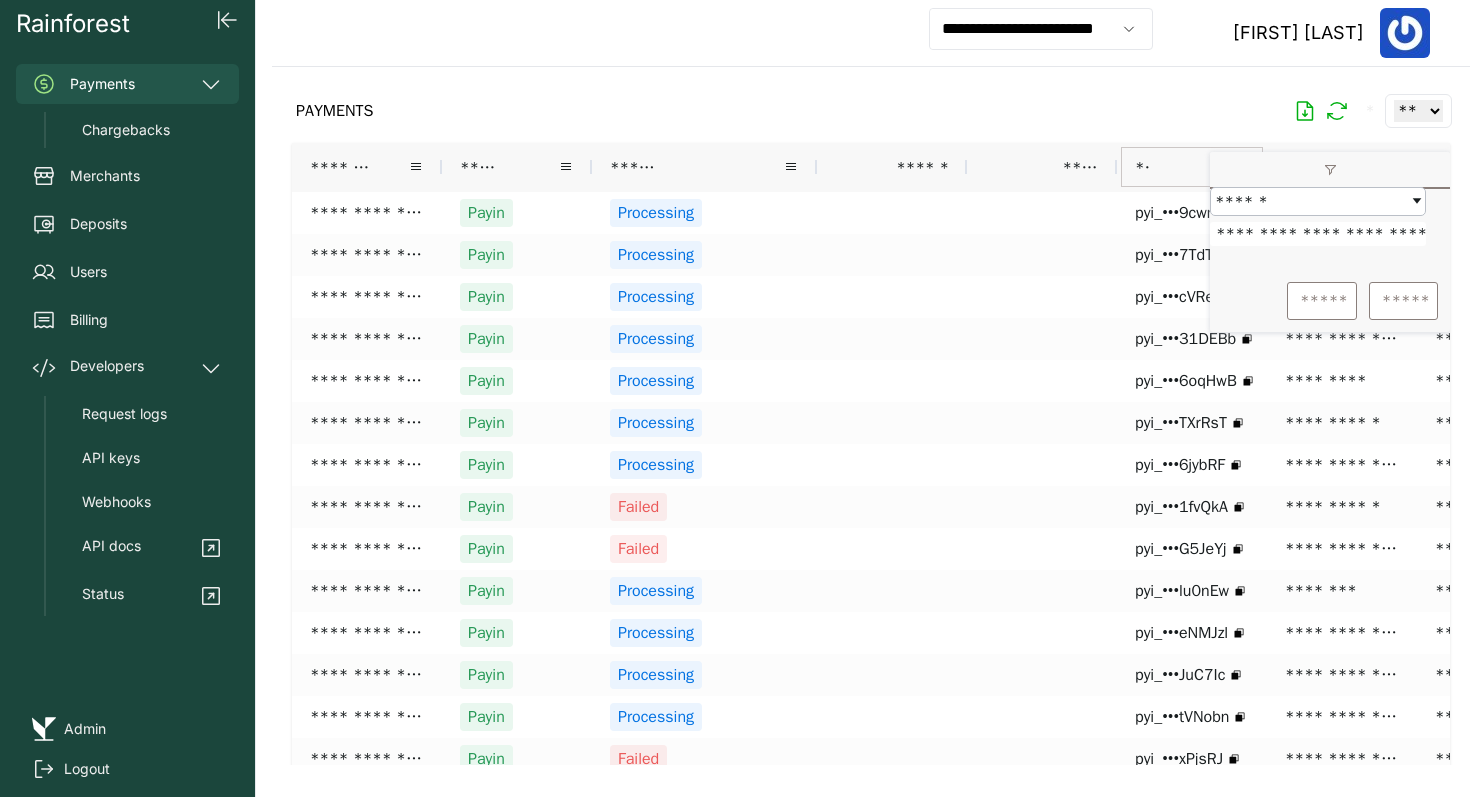 scroll, scrollTop: 0, scrollLeft: 140, axis: horizontal 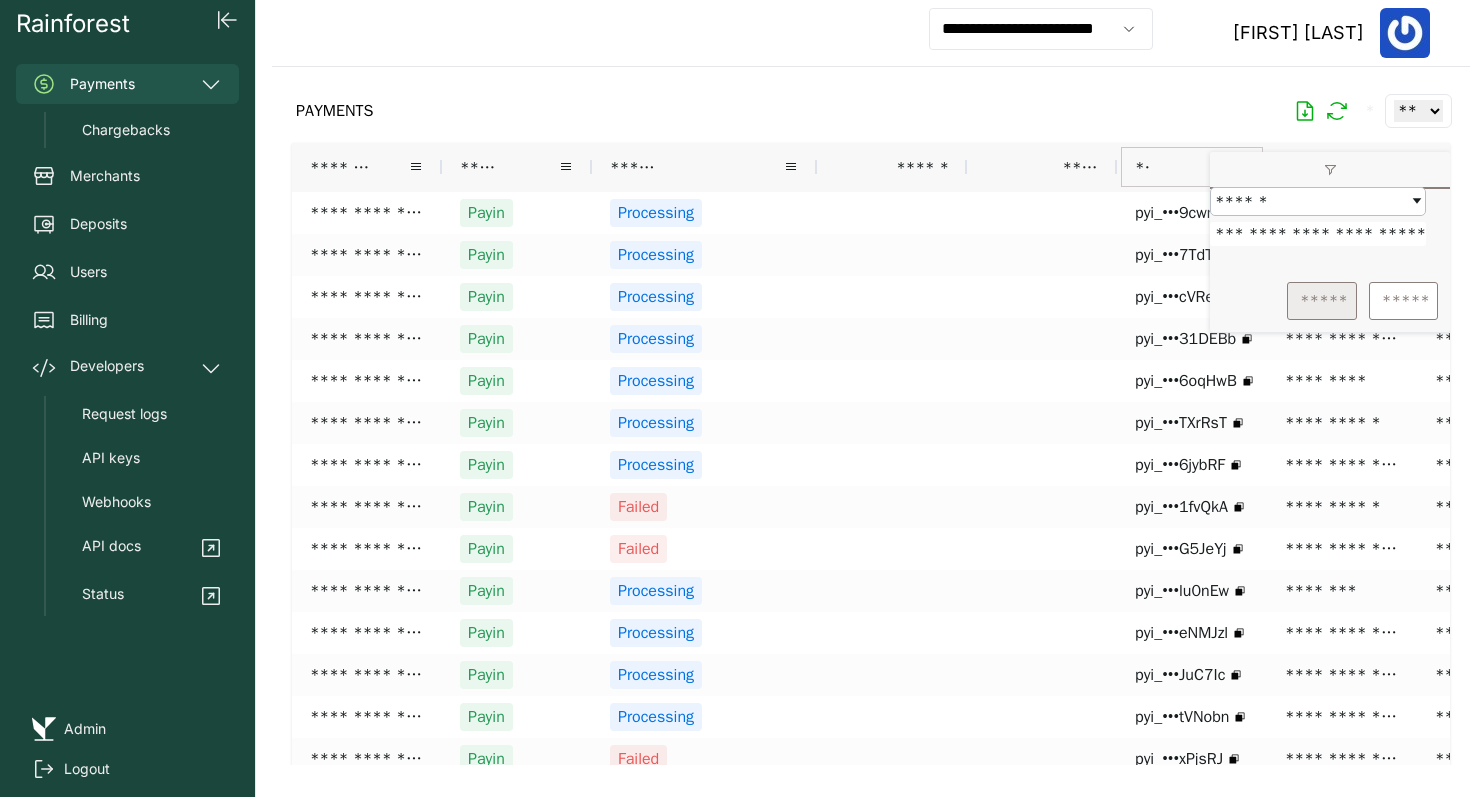 type on "**********" 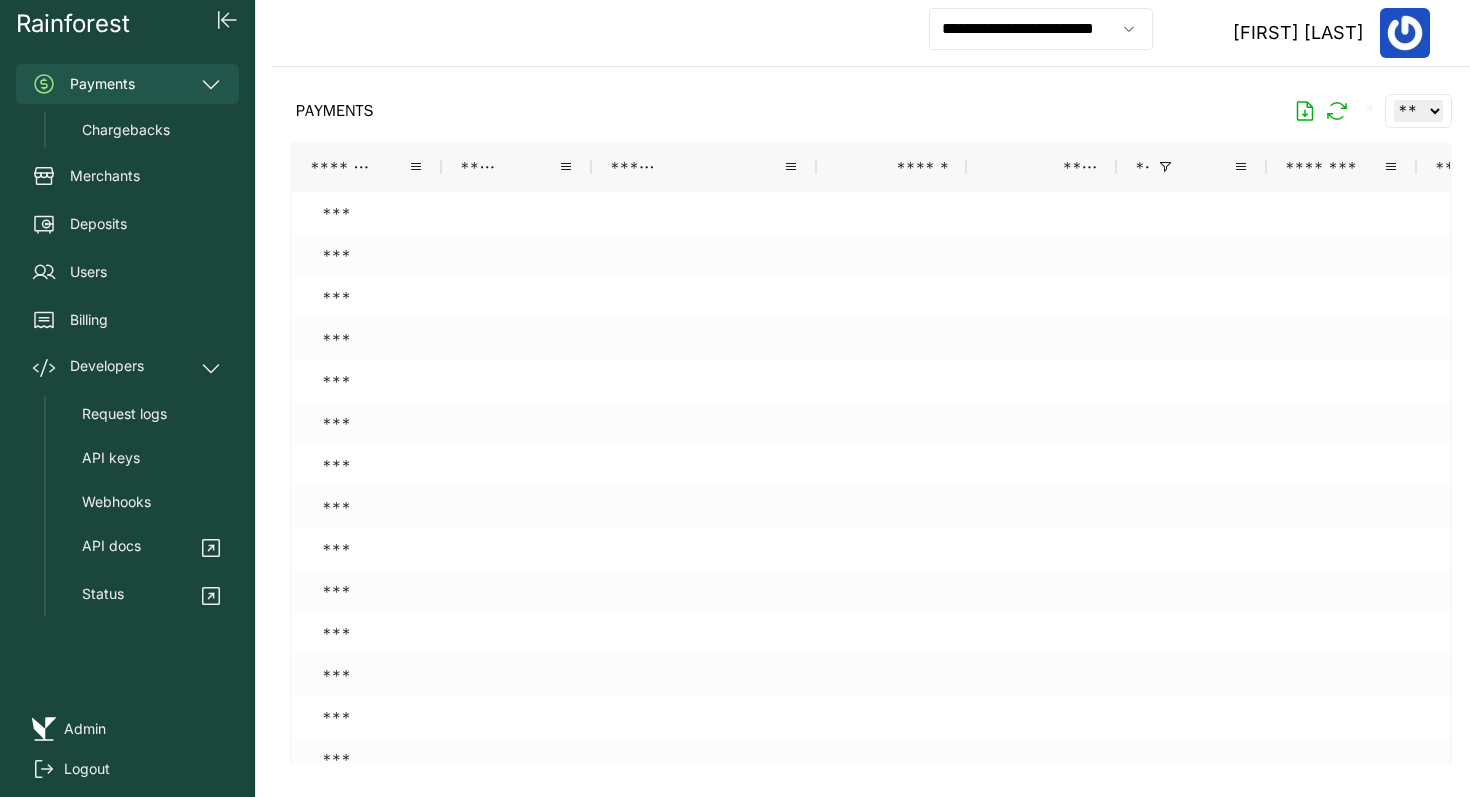 click at bounding box center [871, 416] 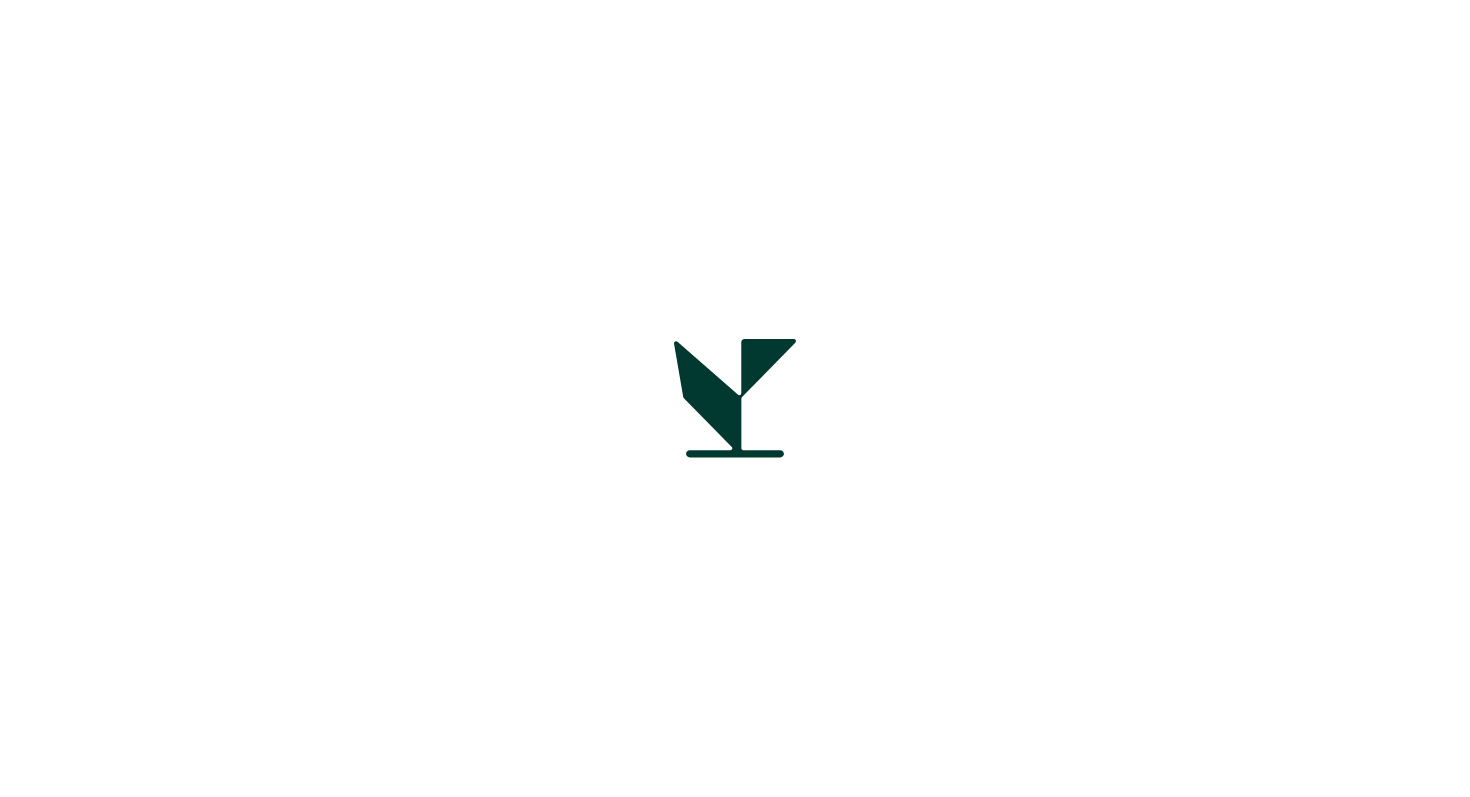 scroll, scrollTop: 0, scrollLeft: 0, axis: both 